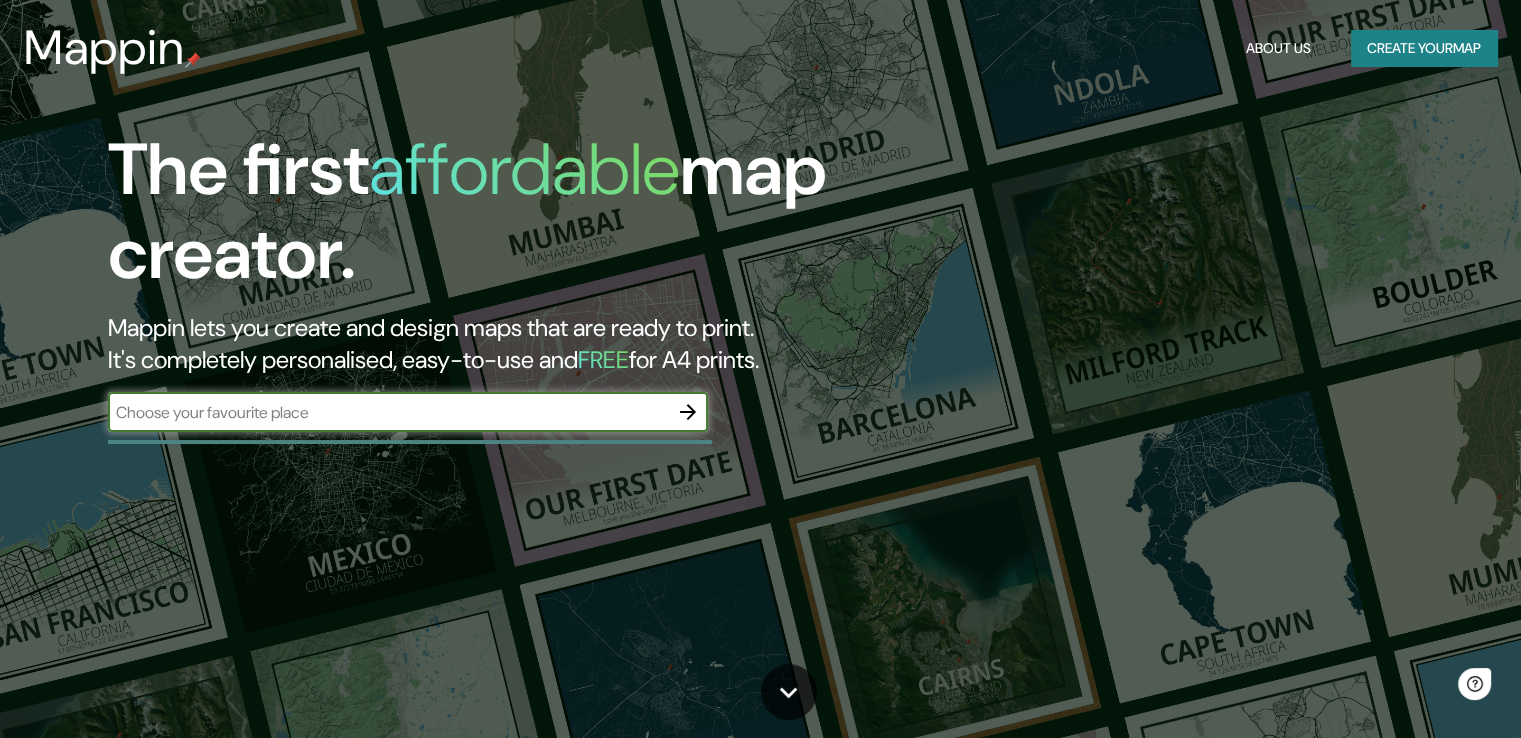 scroll, scrollTop: 0, scrollLeft: 0, axis: both 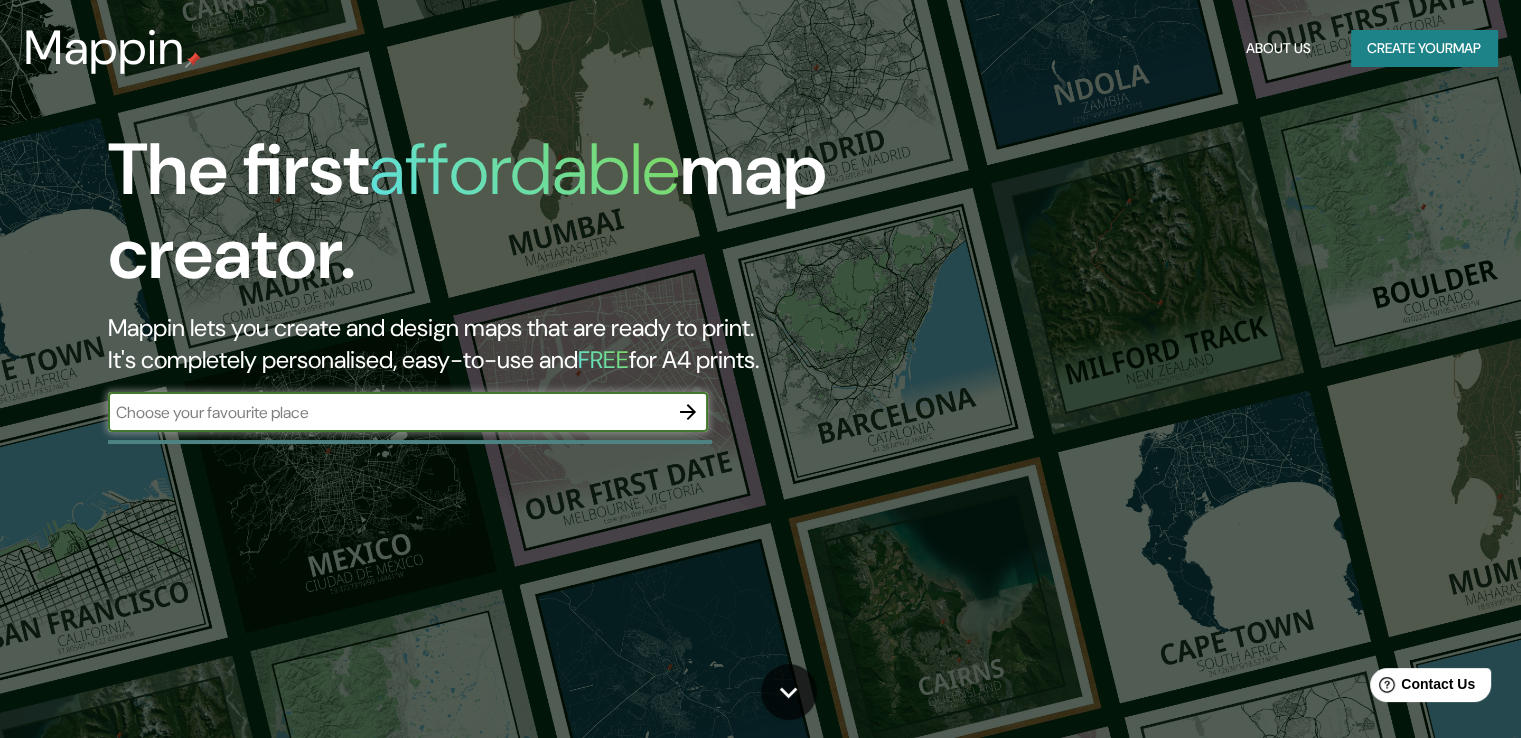 click at bounding box center [388, 412] 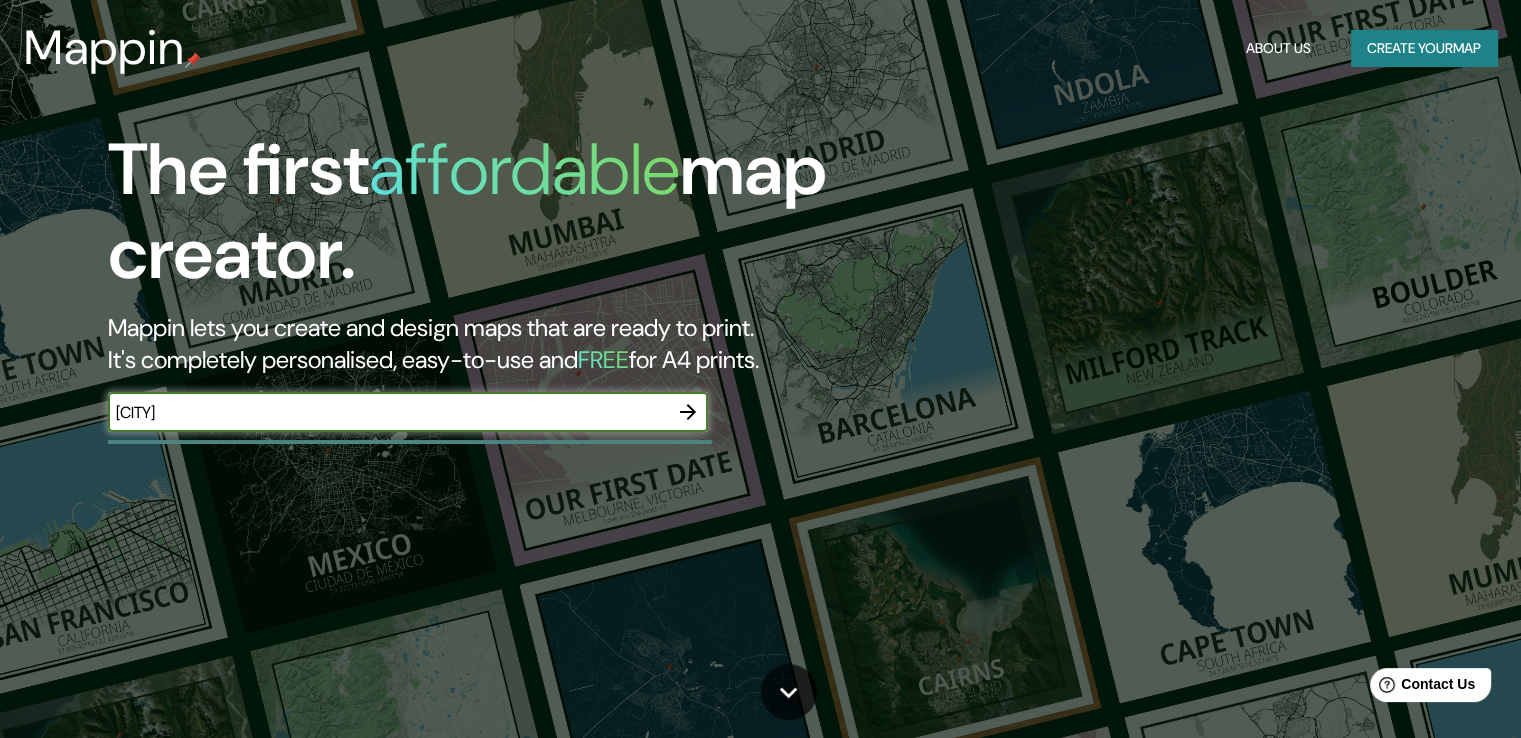 type on "[CITY]" 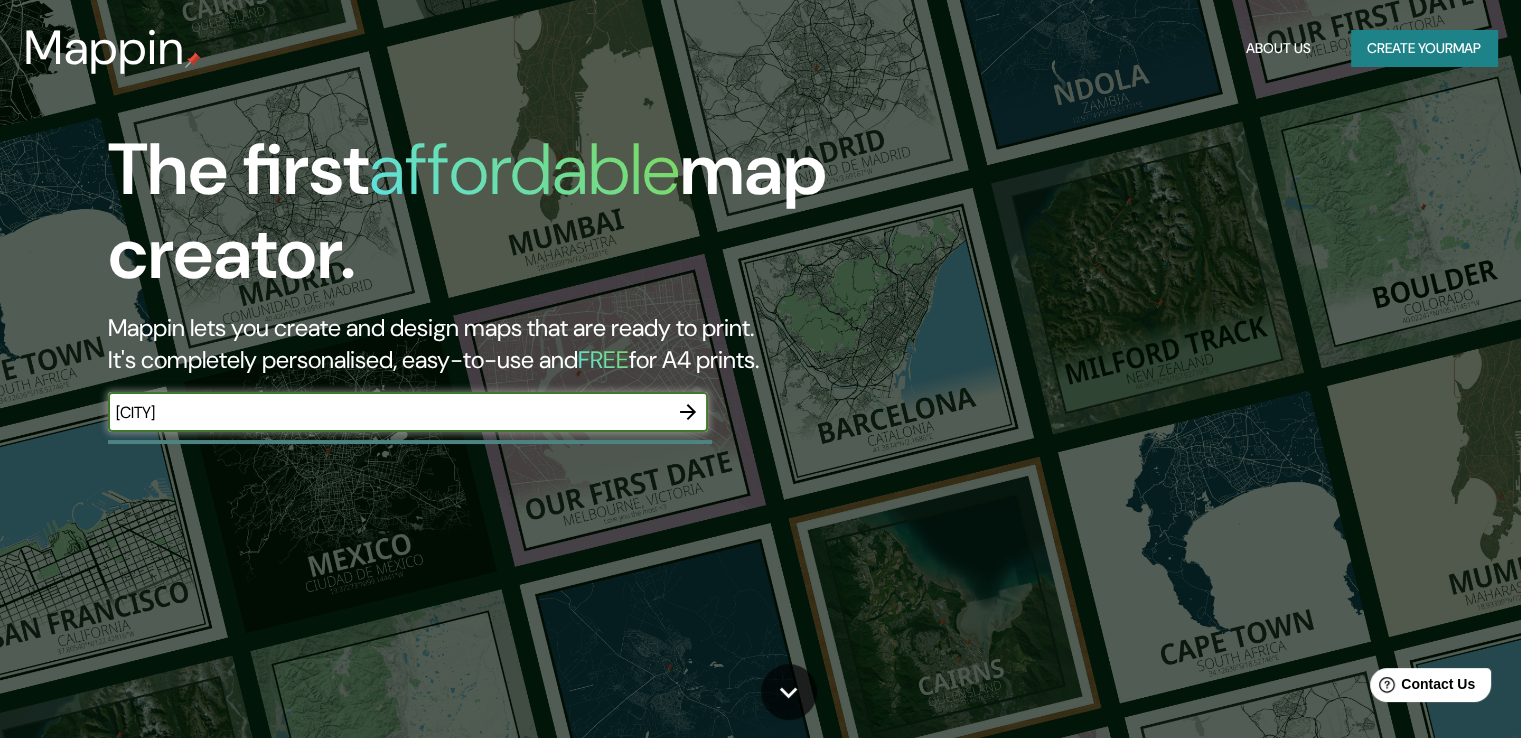 click 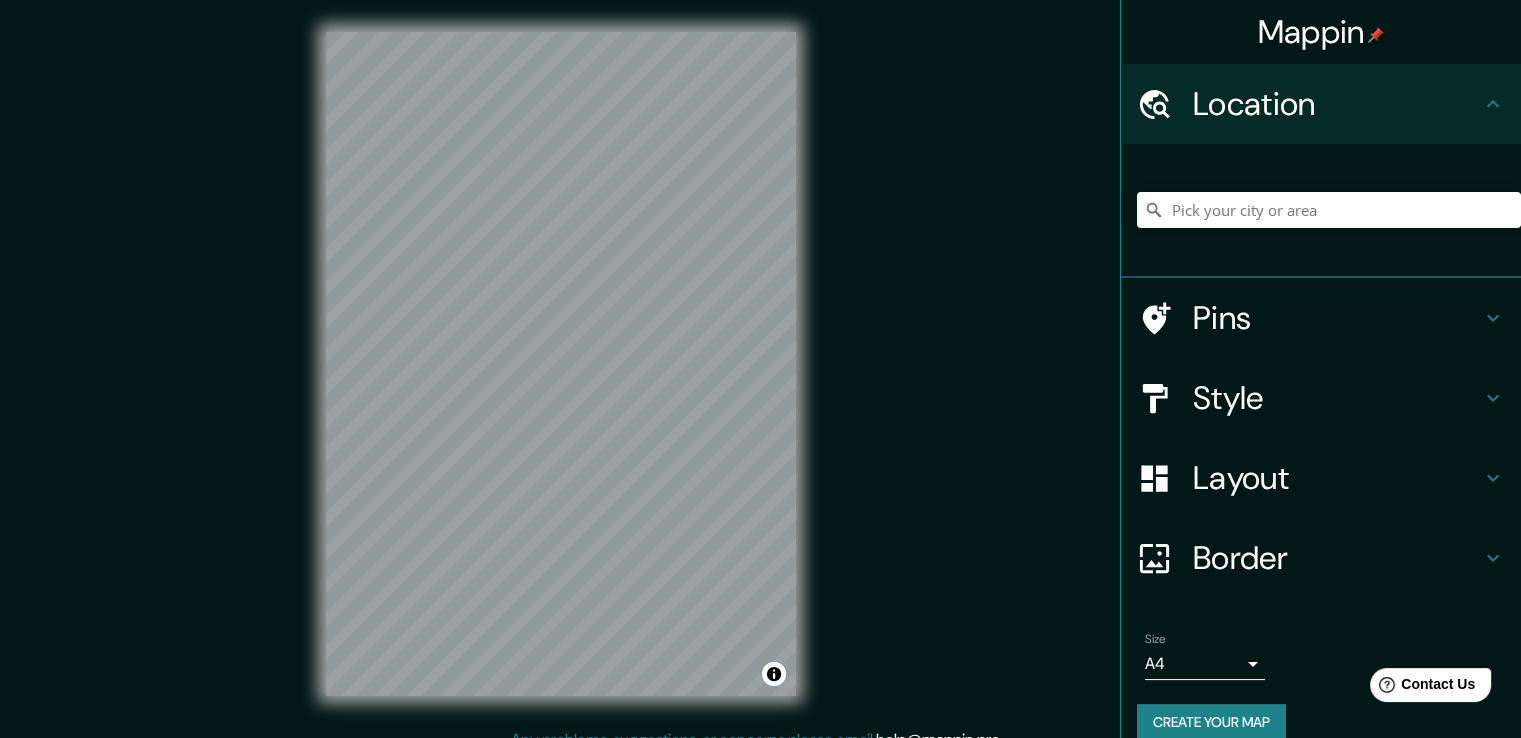 click on "Style" at bounding box center (1337, 398) 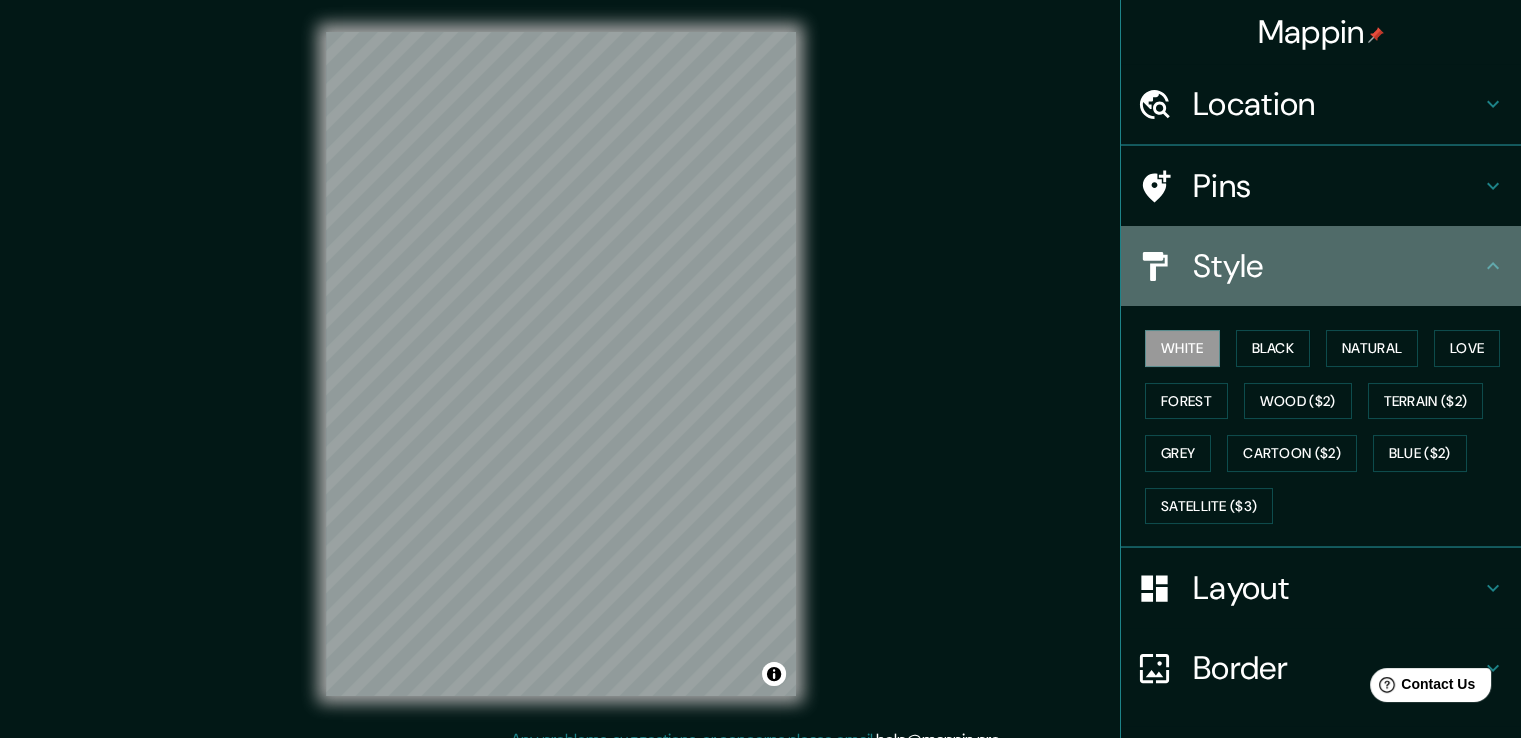 click on "Style" at bounding box center [1321, 266] 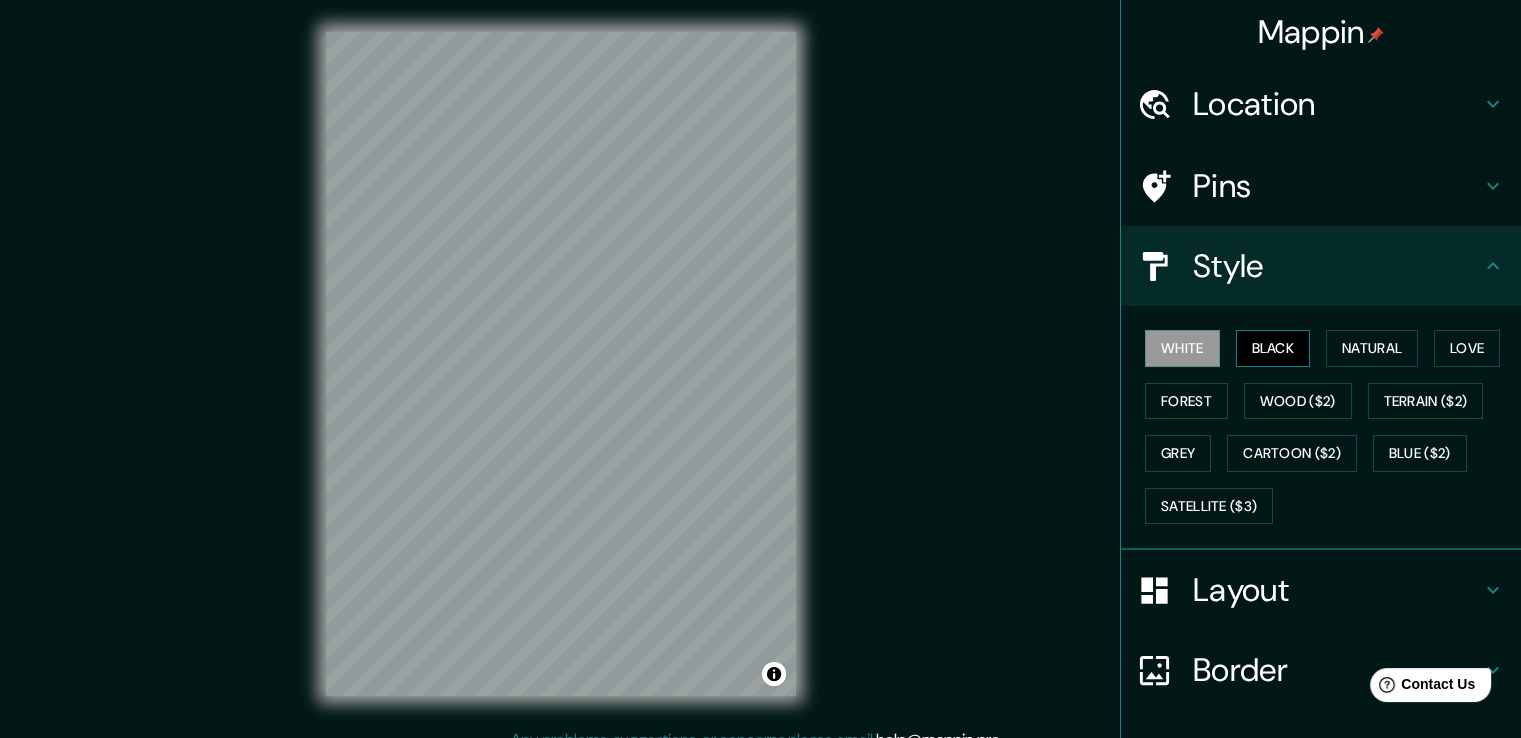 click on "Black" at bounding box center [1273, 348] 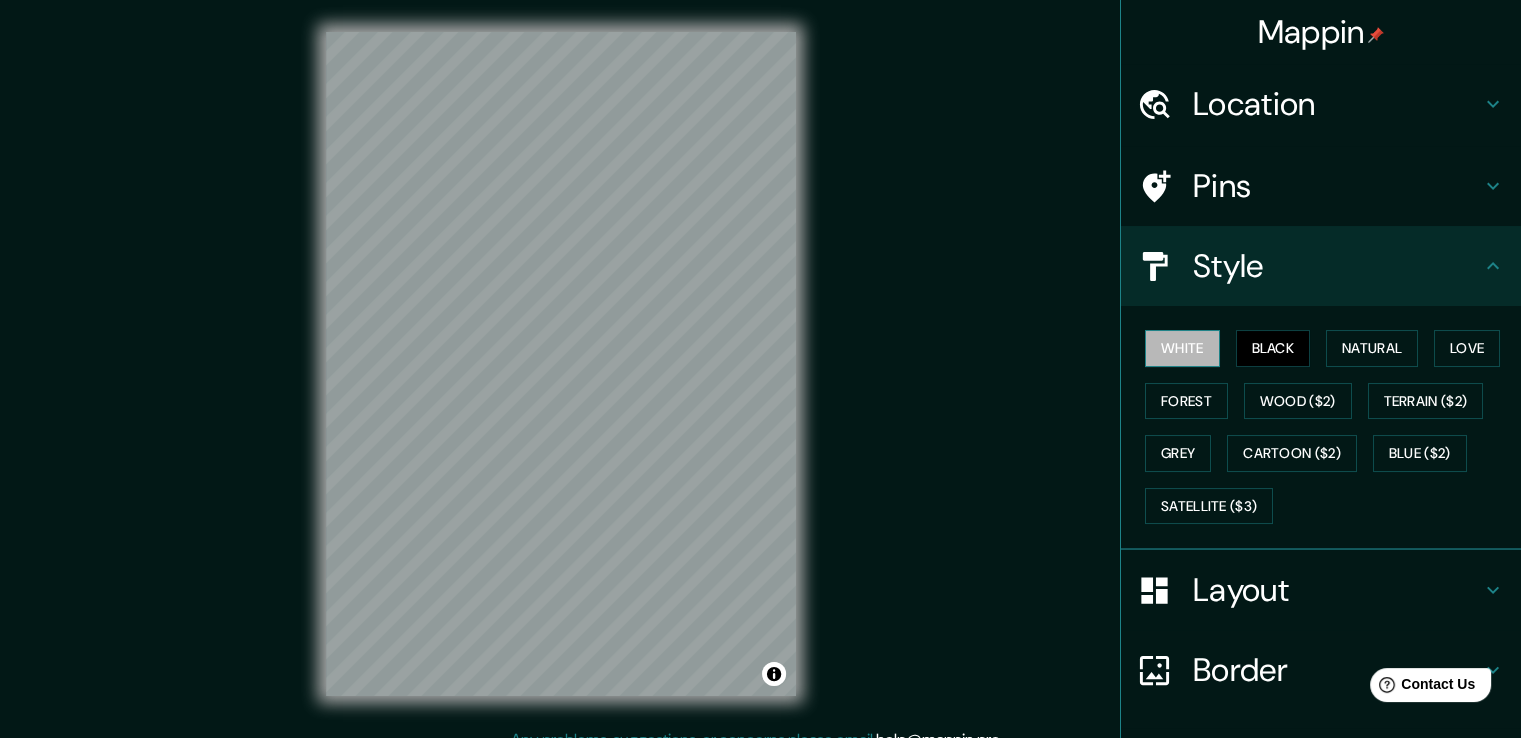 click on "White" at bounding box center [1182, 348] 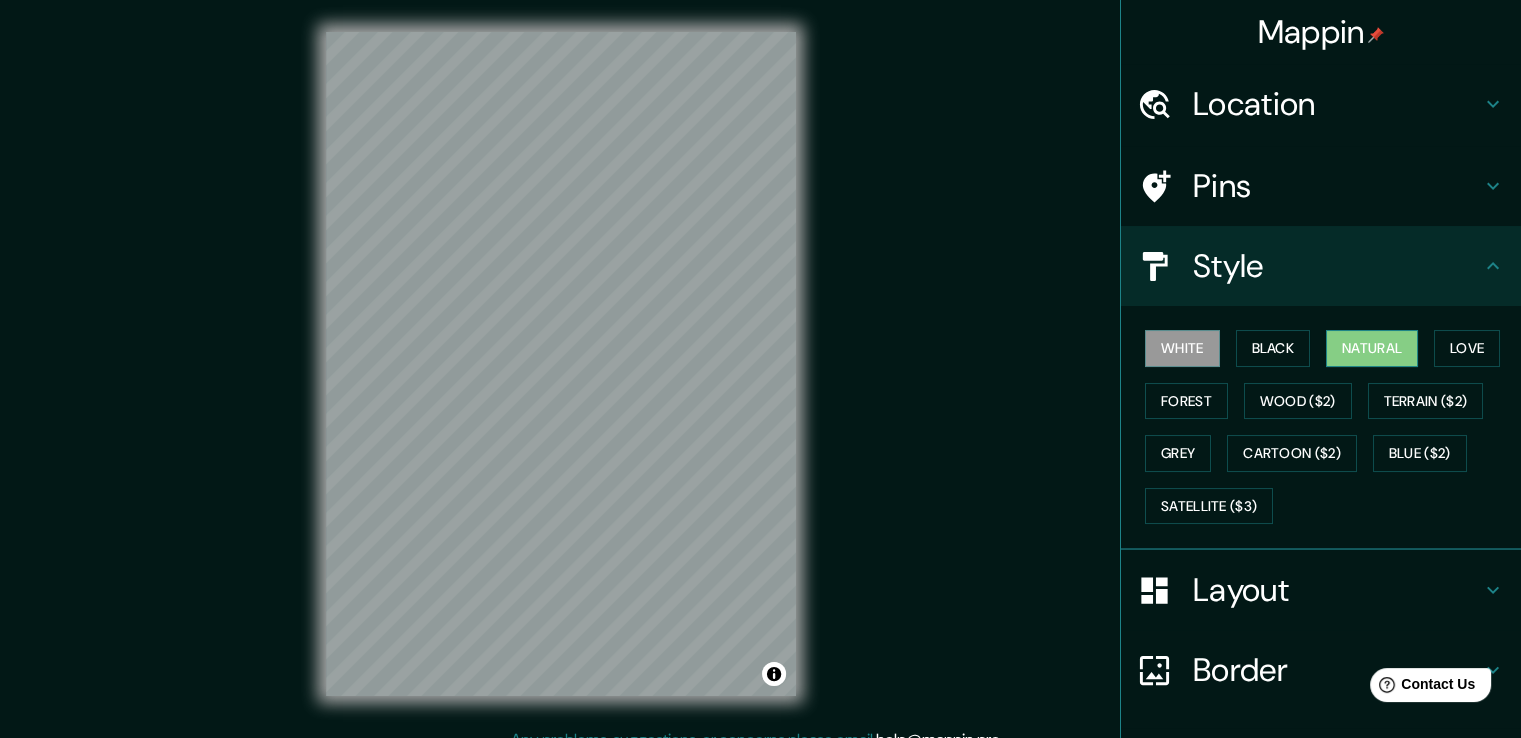 click on "Natural" at bounding box center (1372, 348) 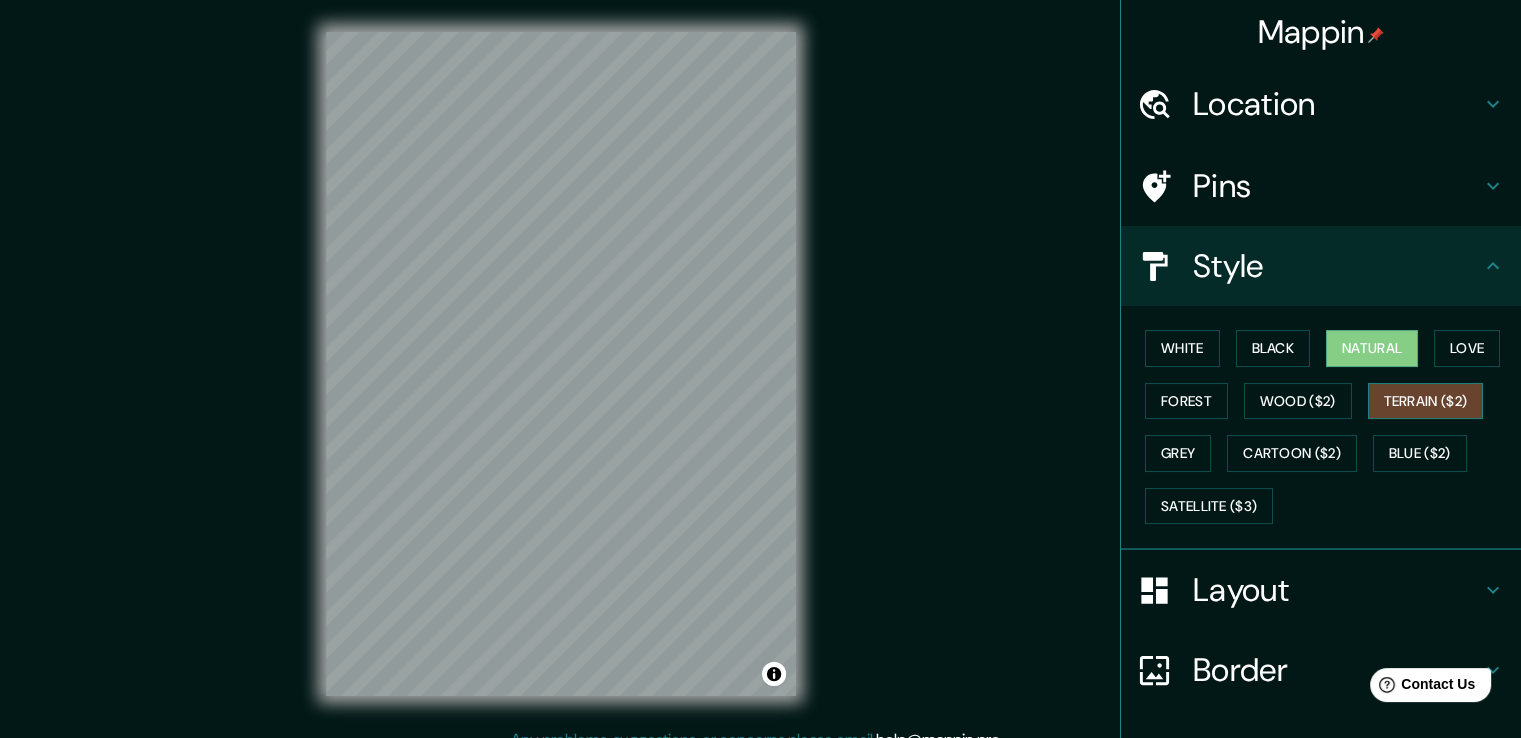 click on "Terrain ($2)" at bounding box center (1426, 401) 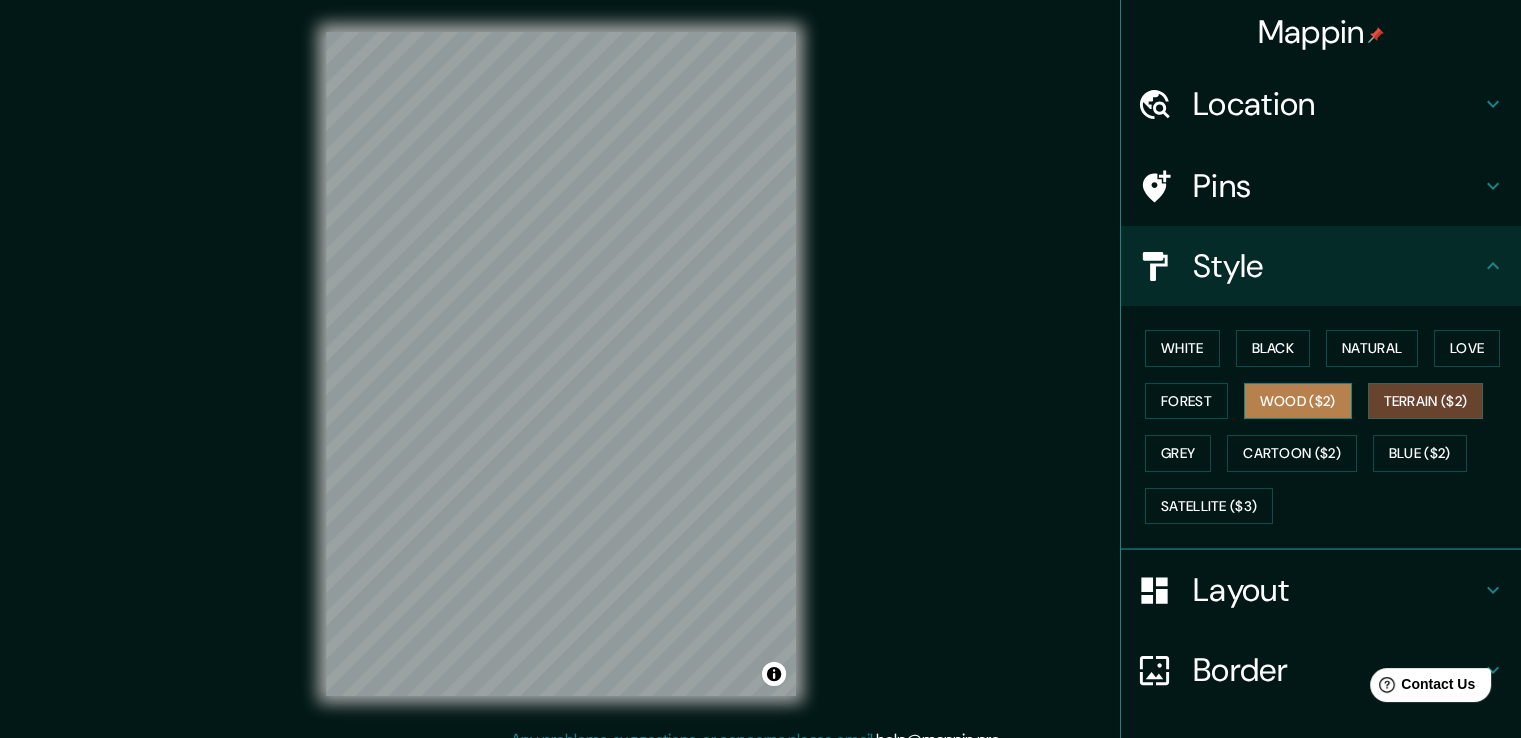 click on "Wood ($2)" at bounding box center [1298, 401] 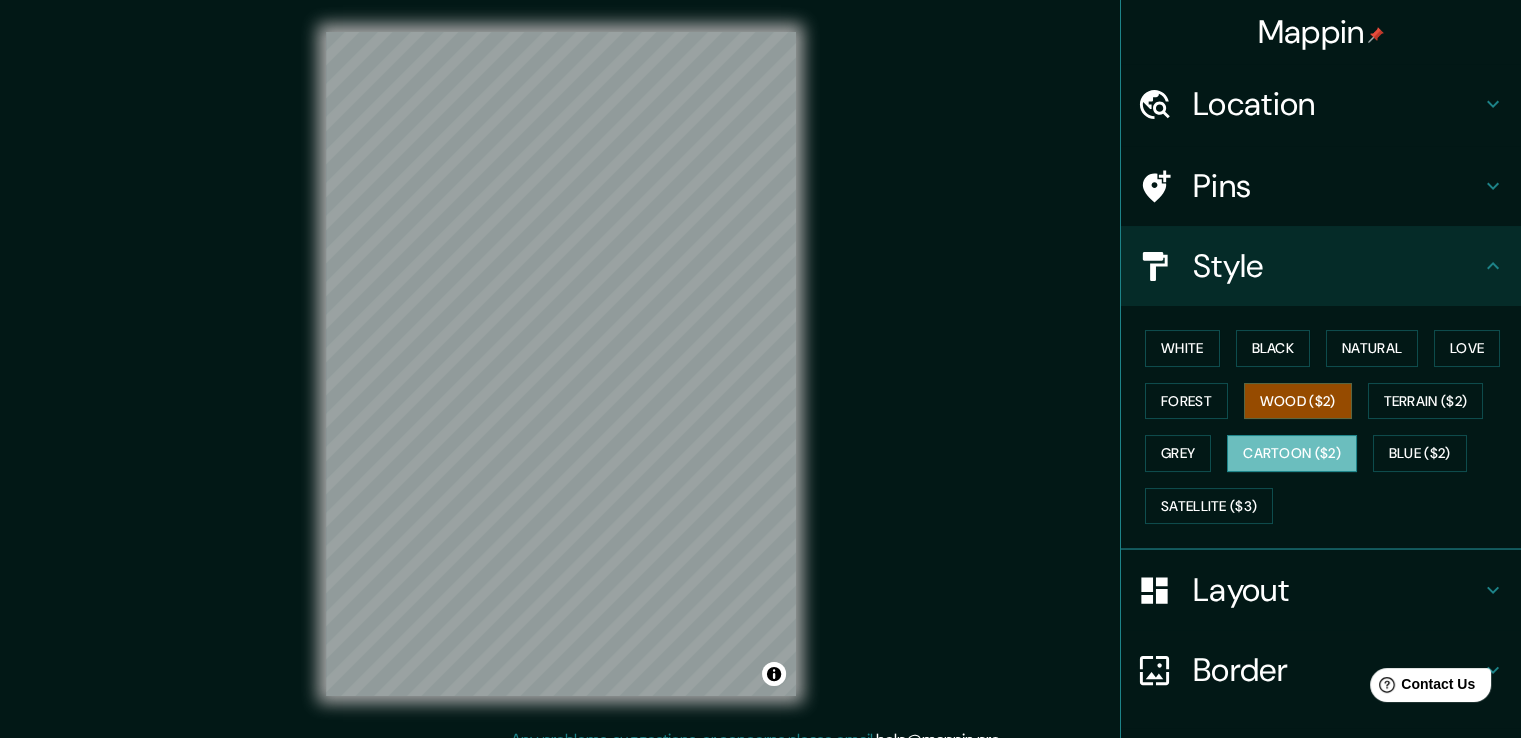 click on "Cartoon ($2)" at bounding box center (1292, 453) 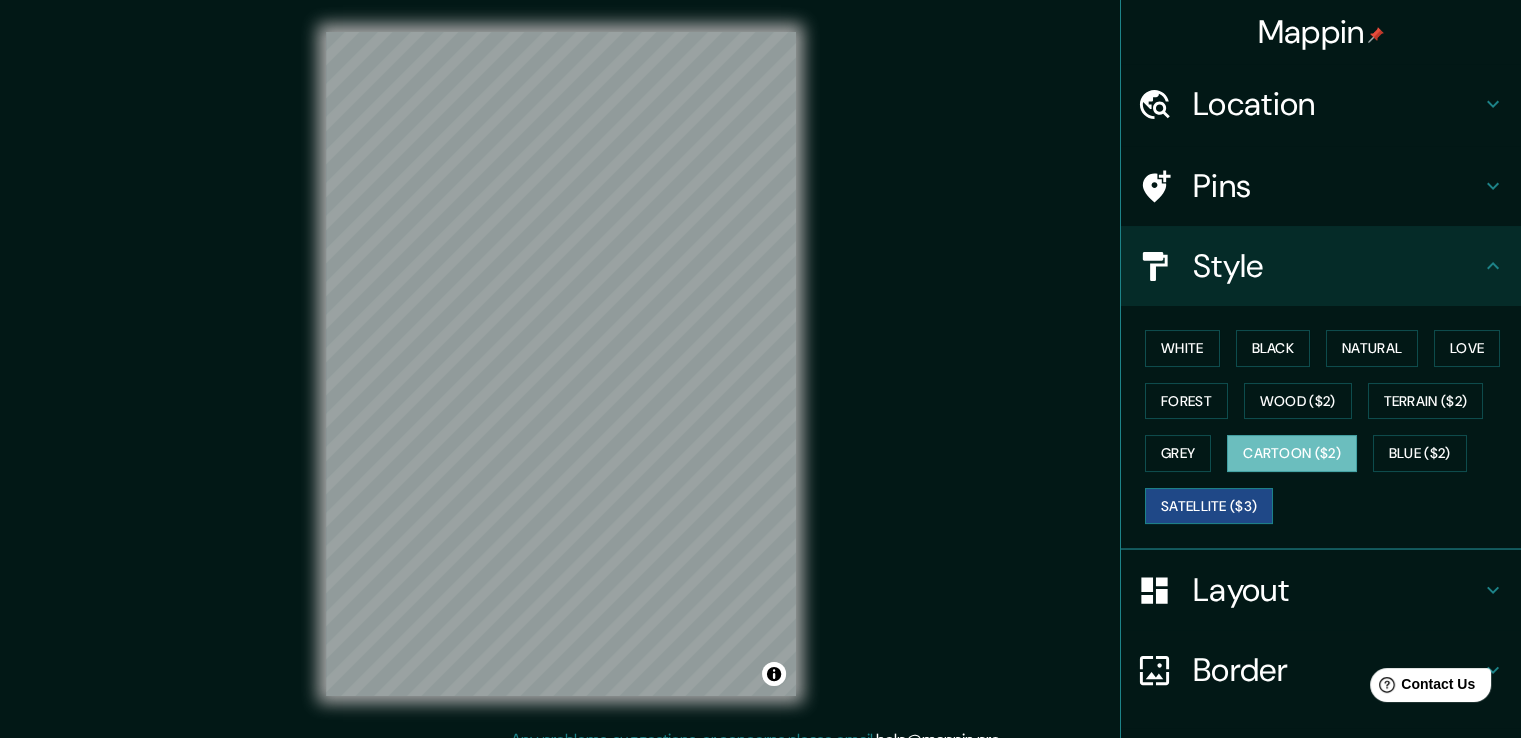 click on "Satellite ($3)" at bounding box center [1209, 506] 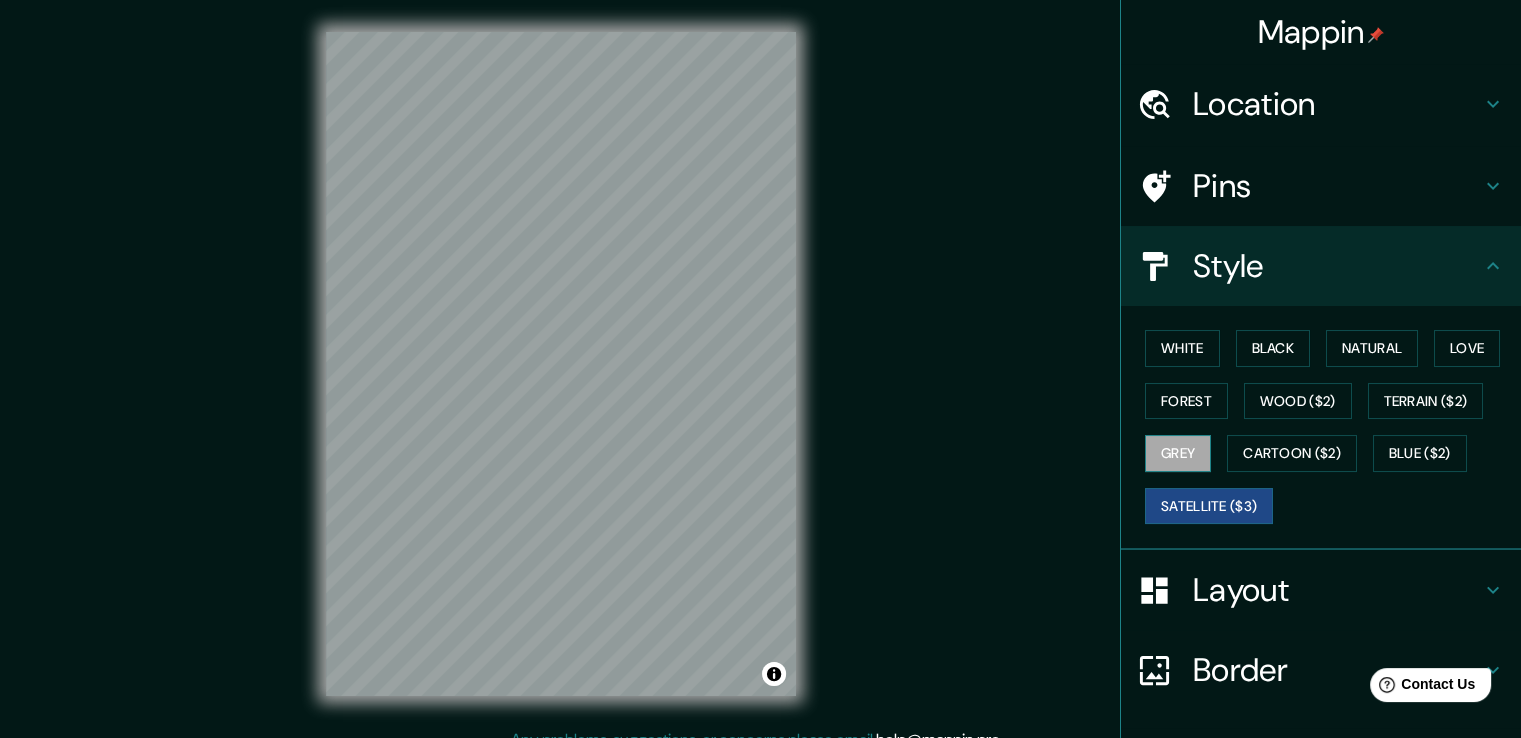 click on "Grey" at bounding box center (1178, 453) 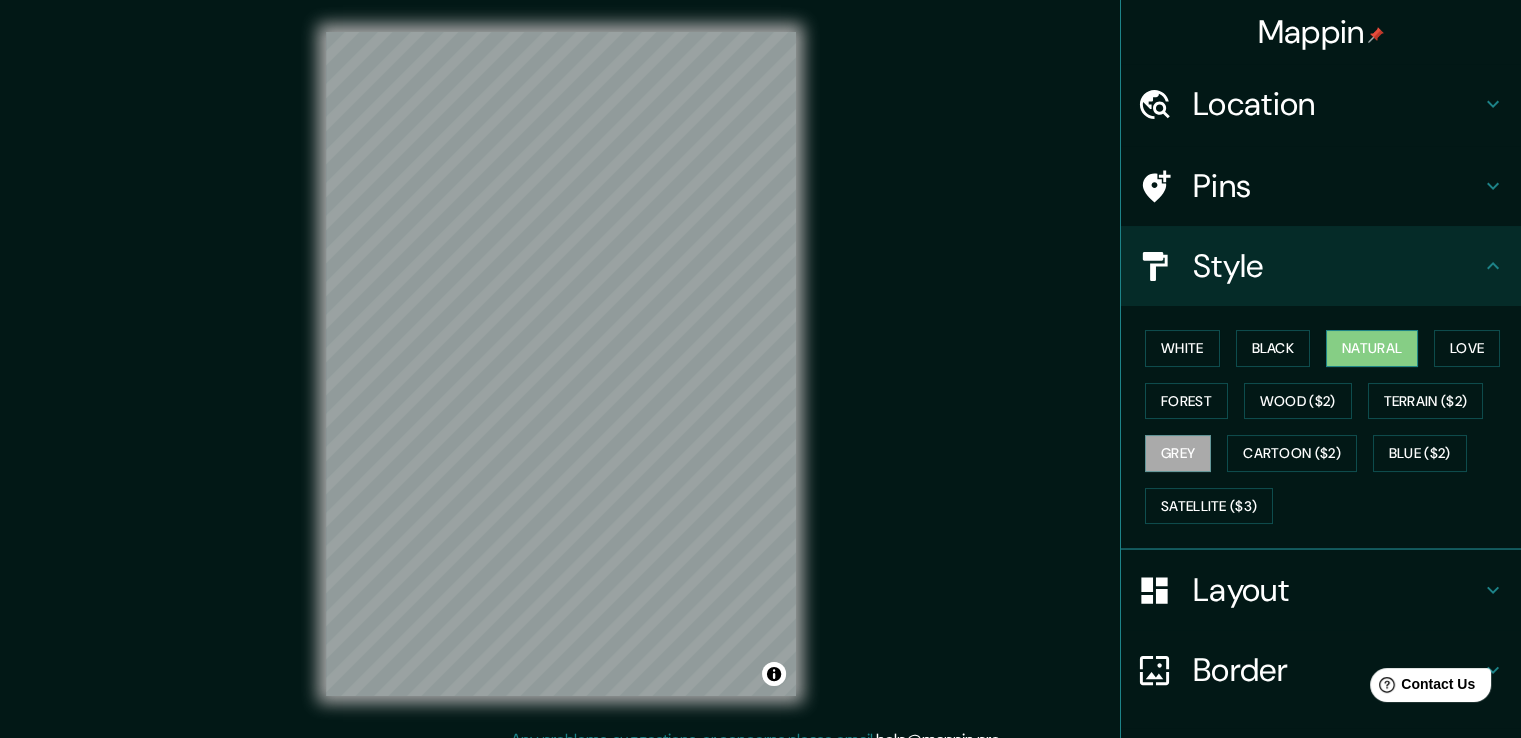 click on "Natural" at bounding box center [1372, 348] 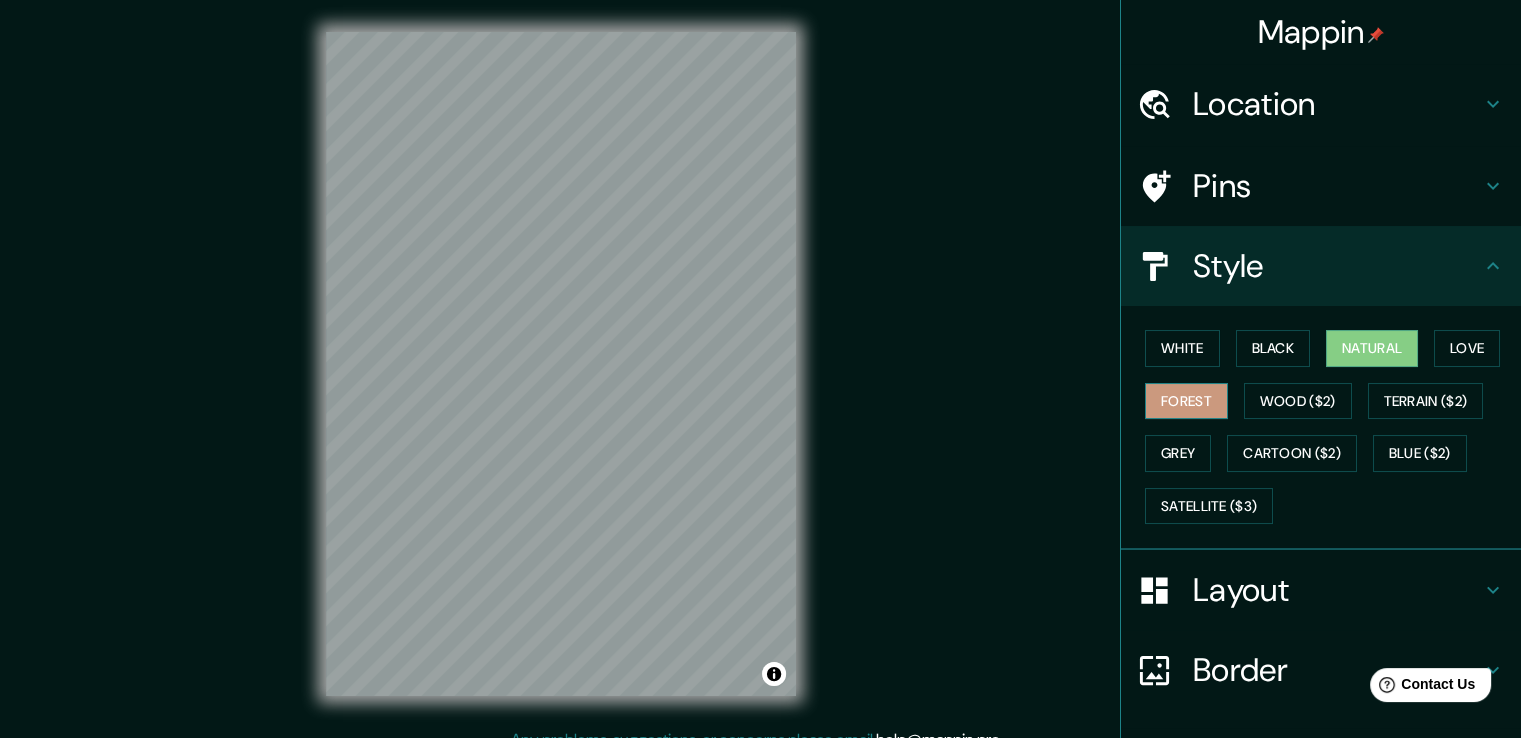 click on "Forest" at bounding box center (1186, 401) 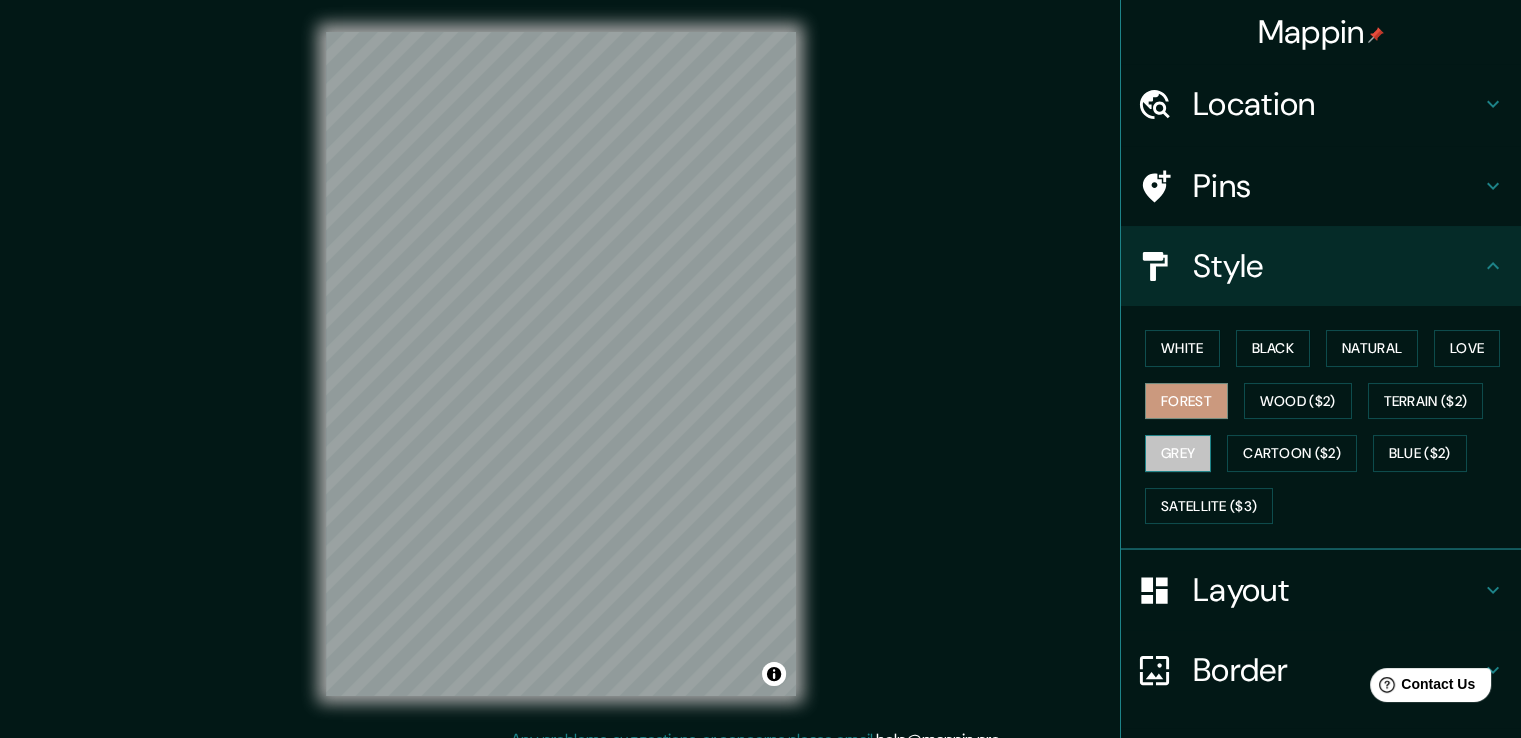 click on "Grey" at bounding box center [1178, 453] 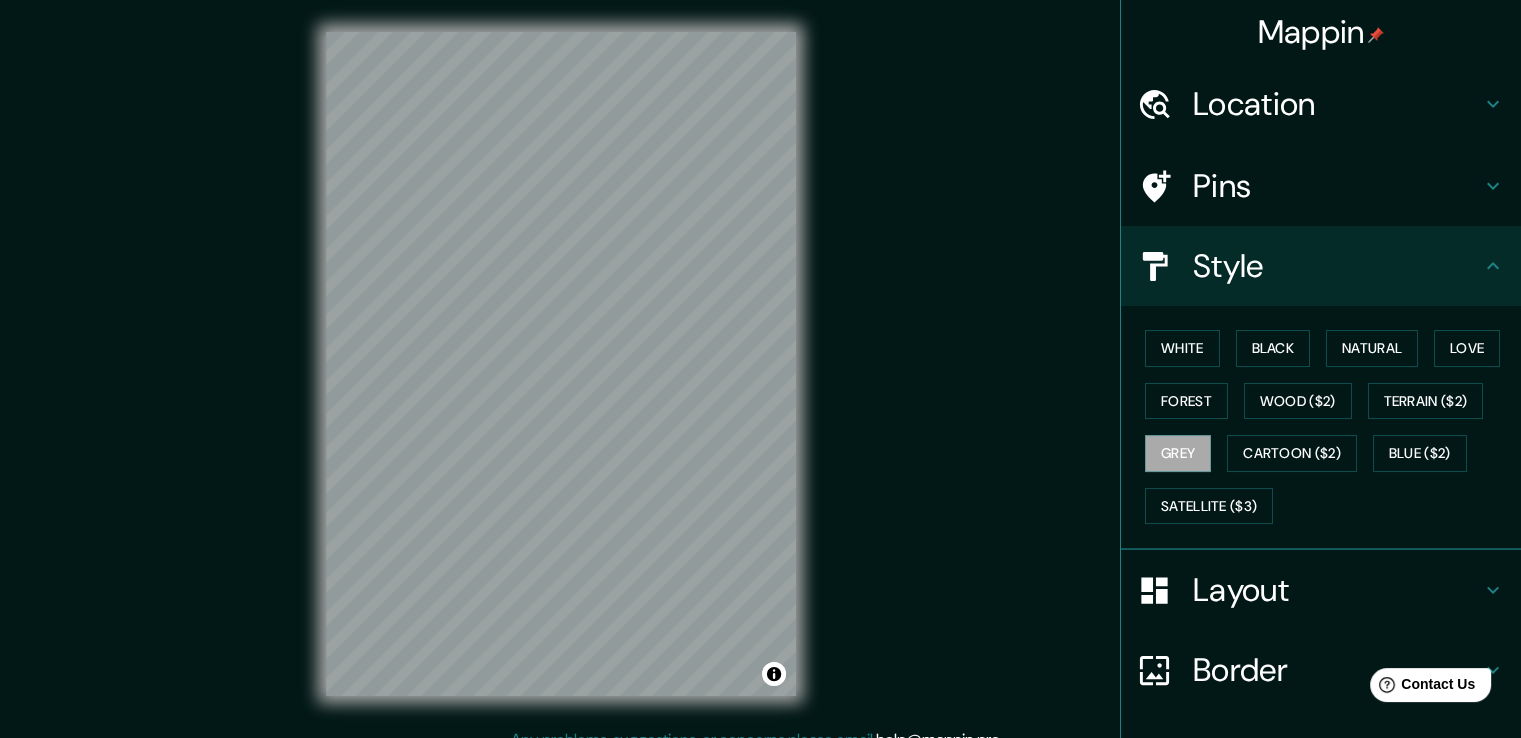 click 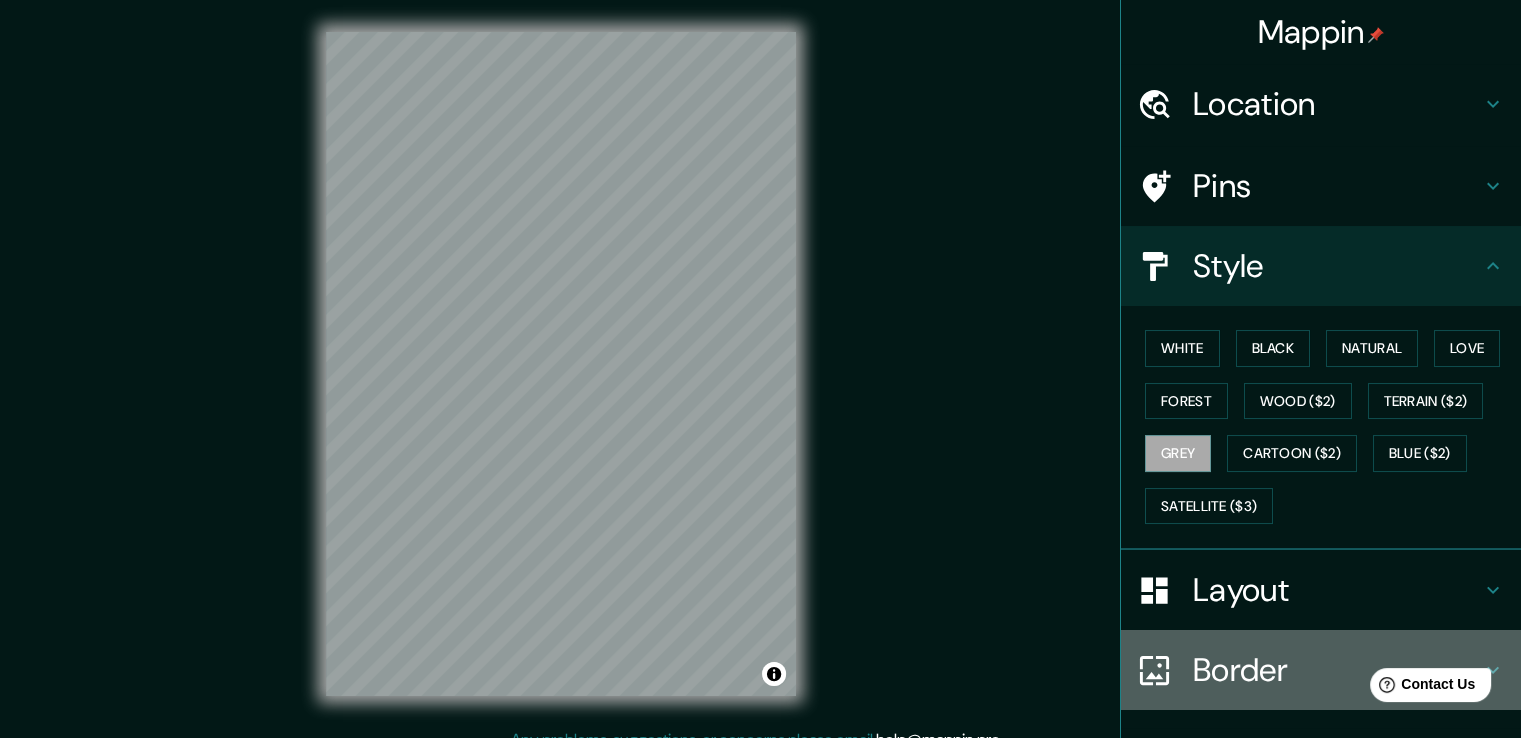 click on "Border" at bounding box center [1337, 670] 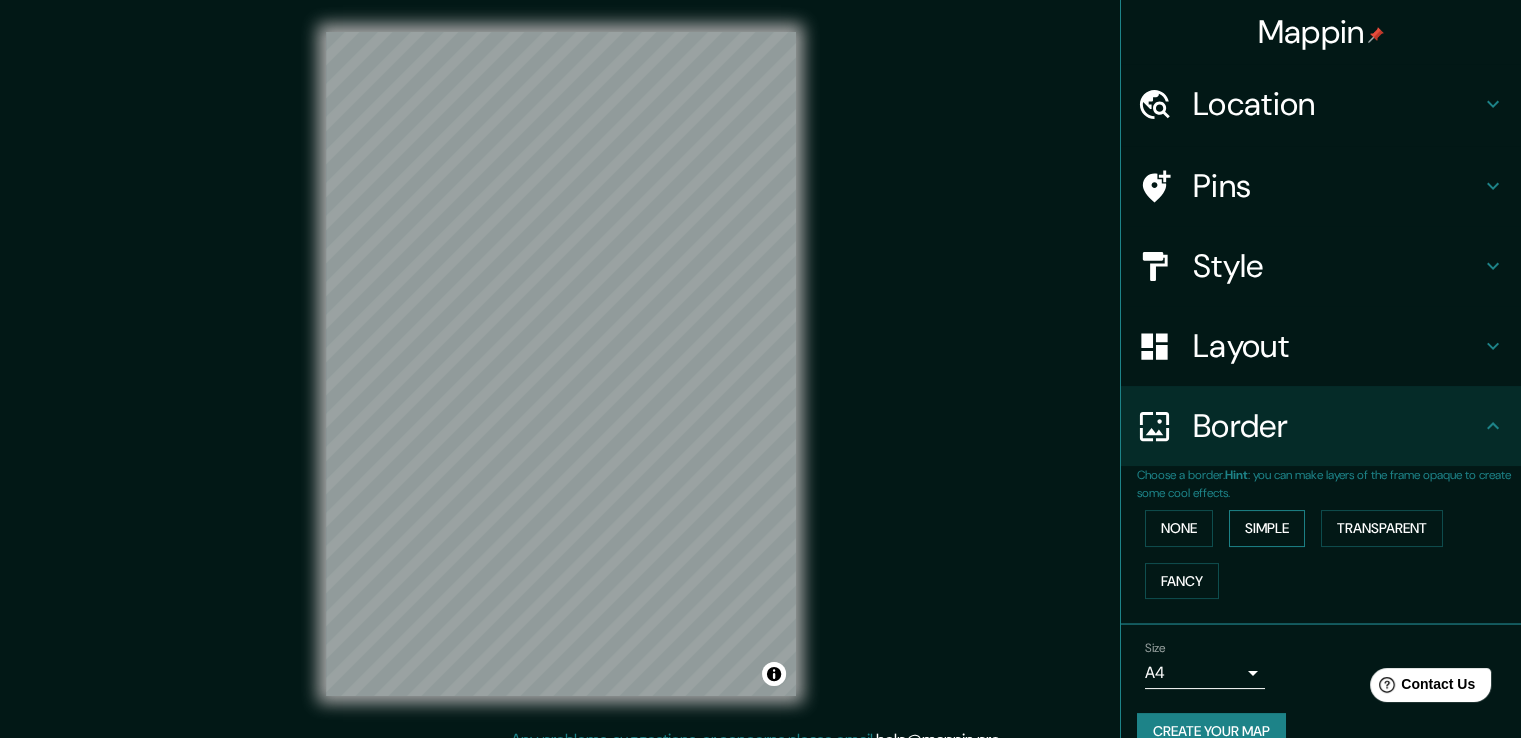 click on "Simple" at bounding box center (1267, 528) 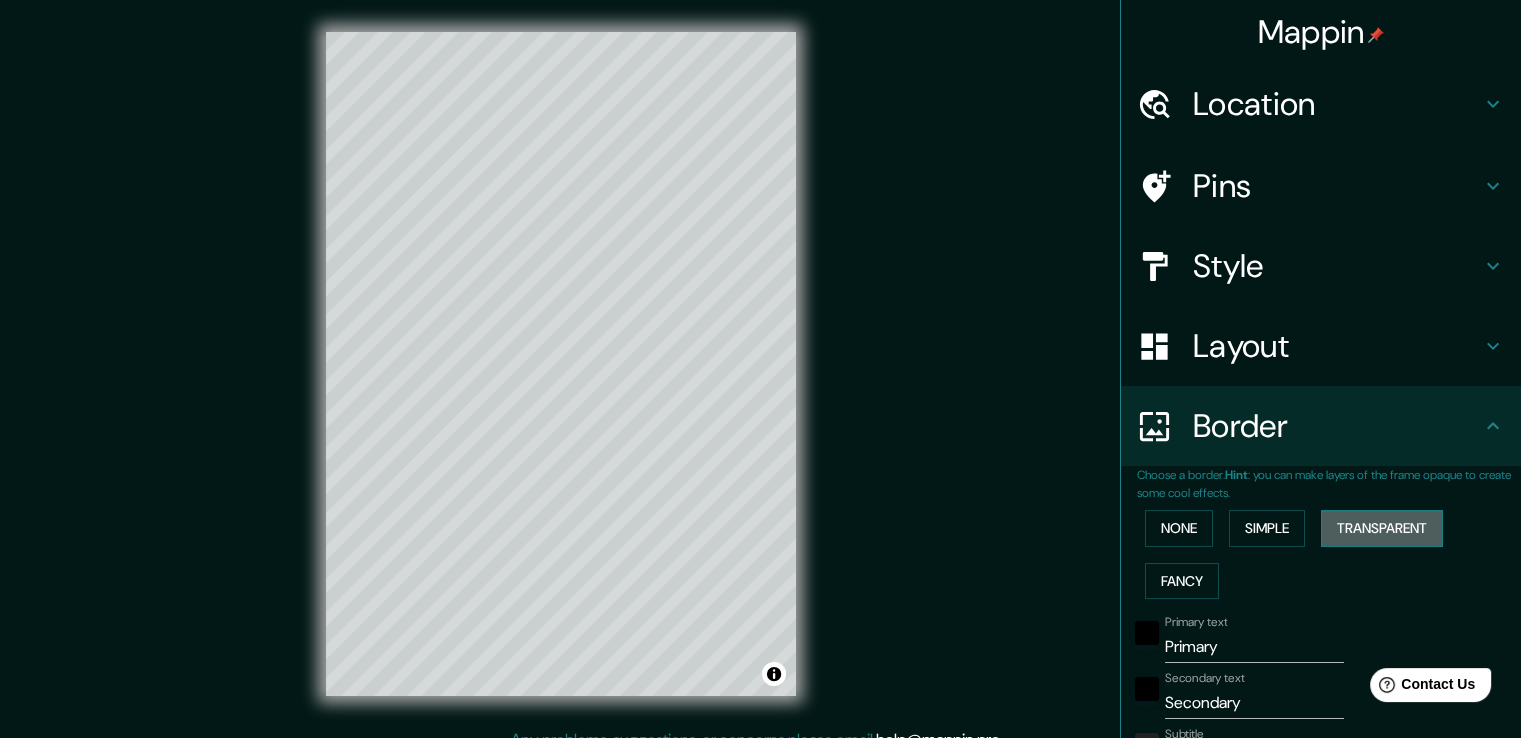 click on "Transparent" at bounding box center [1382, 528] 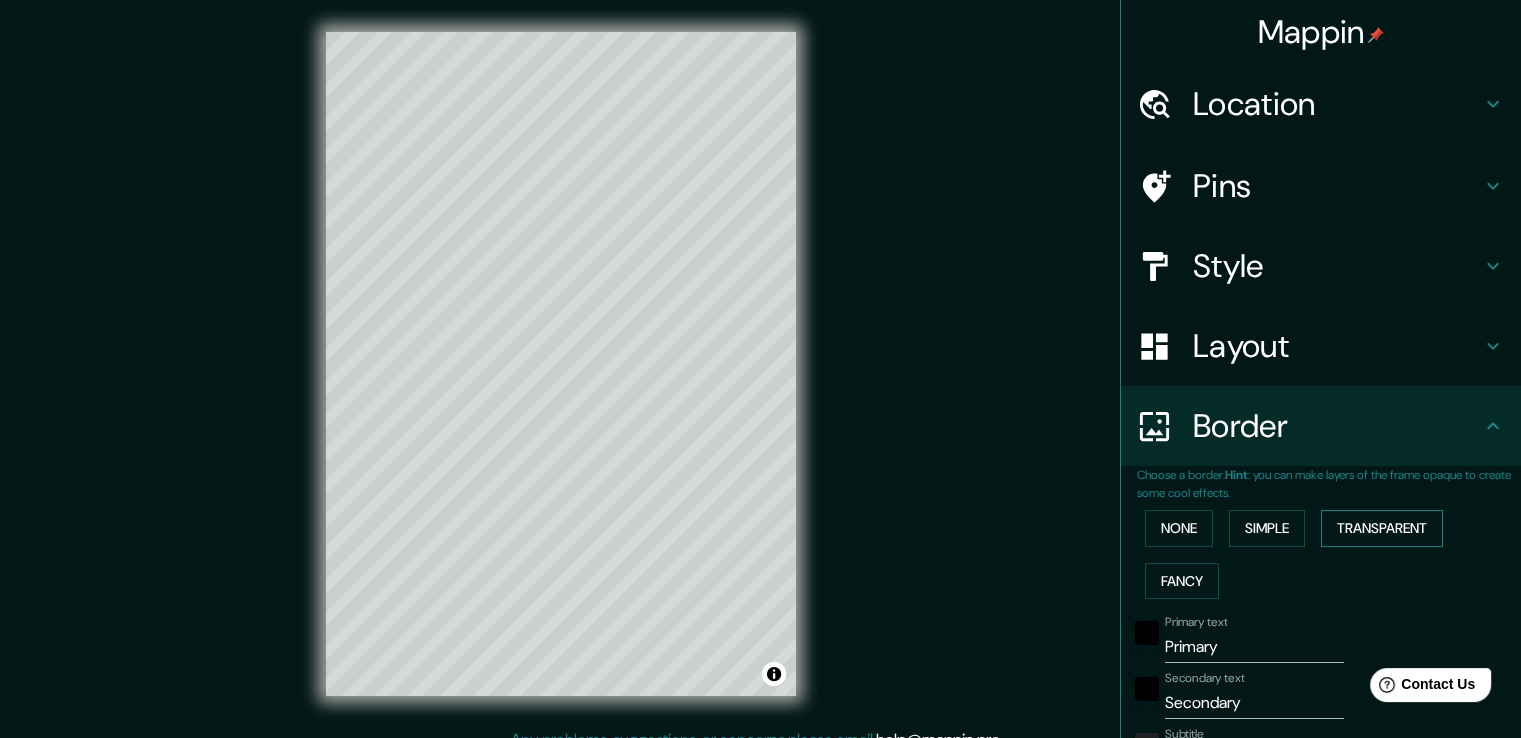 click on "Transparent" at bounding box center (1382, 528) 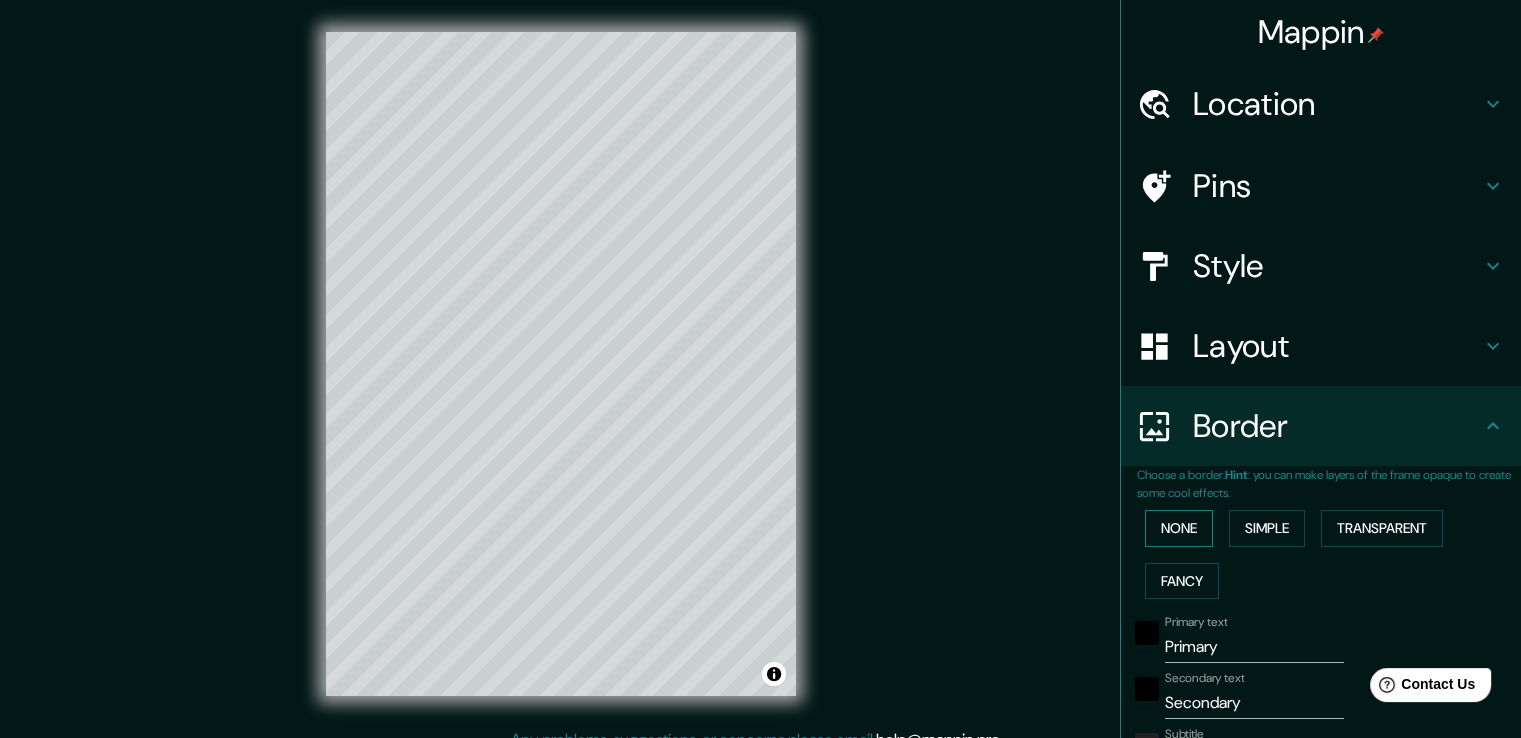 type on "226" 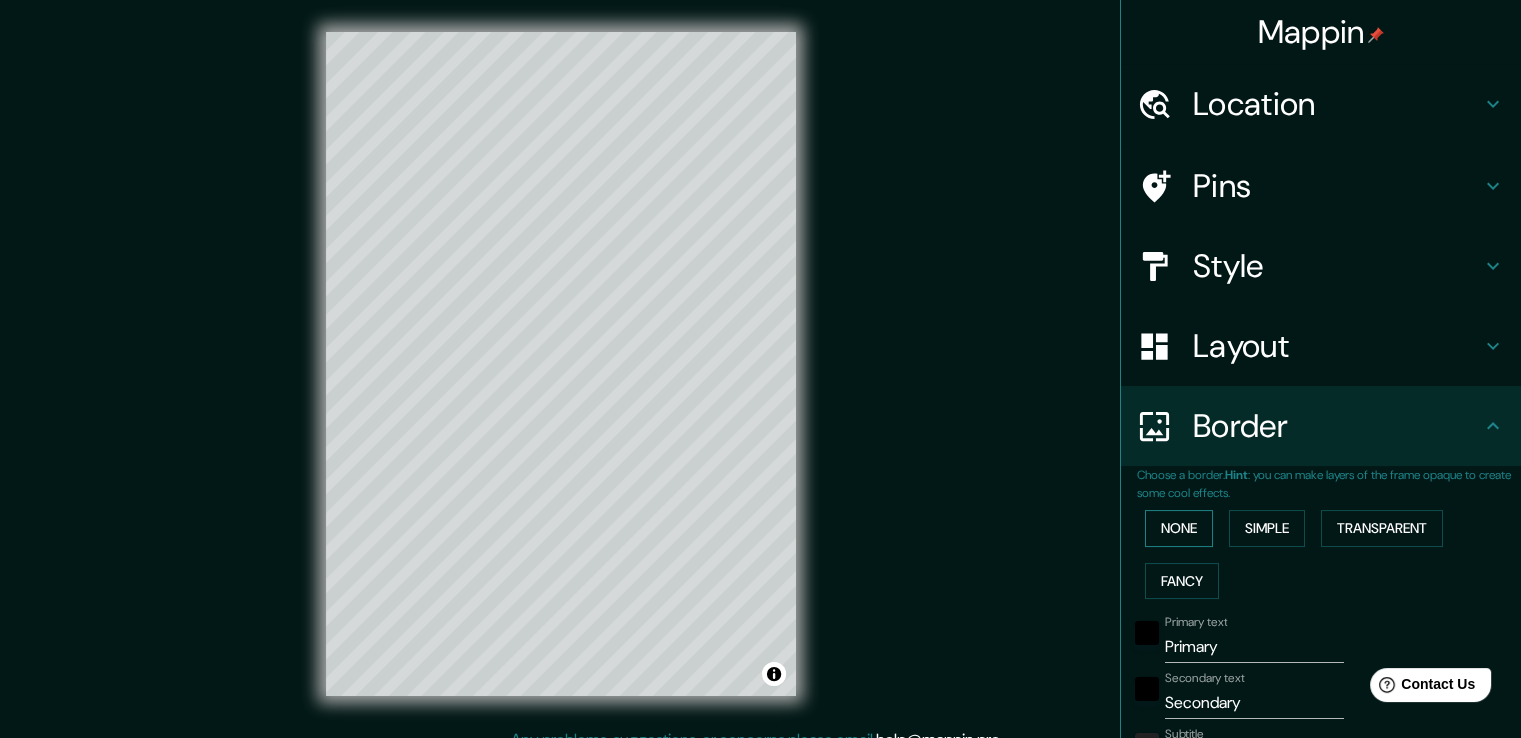 type on "38" 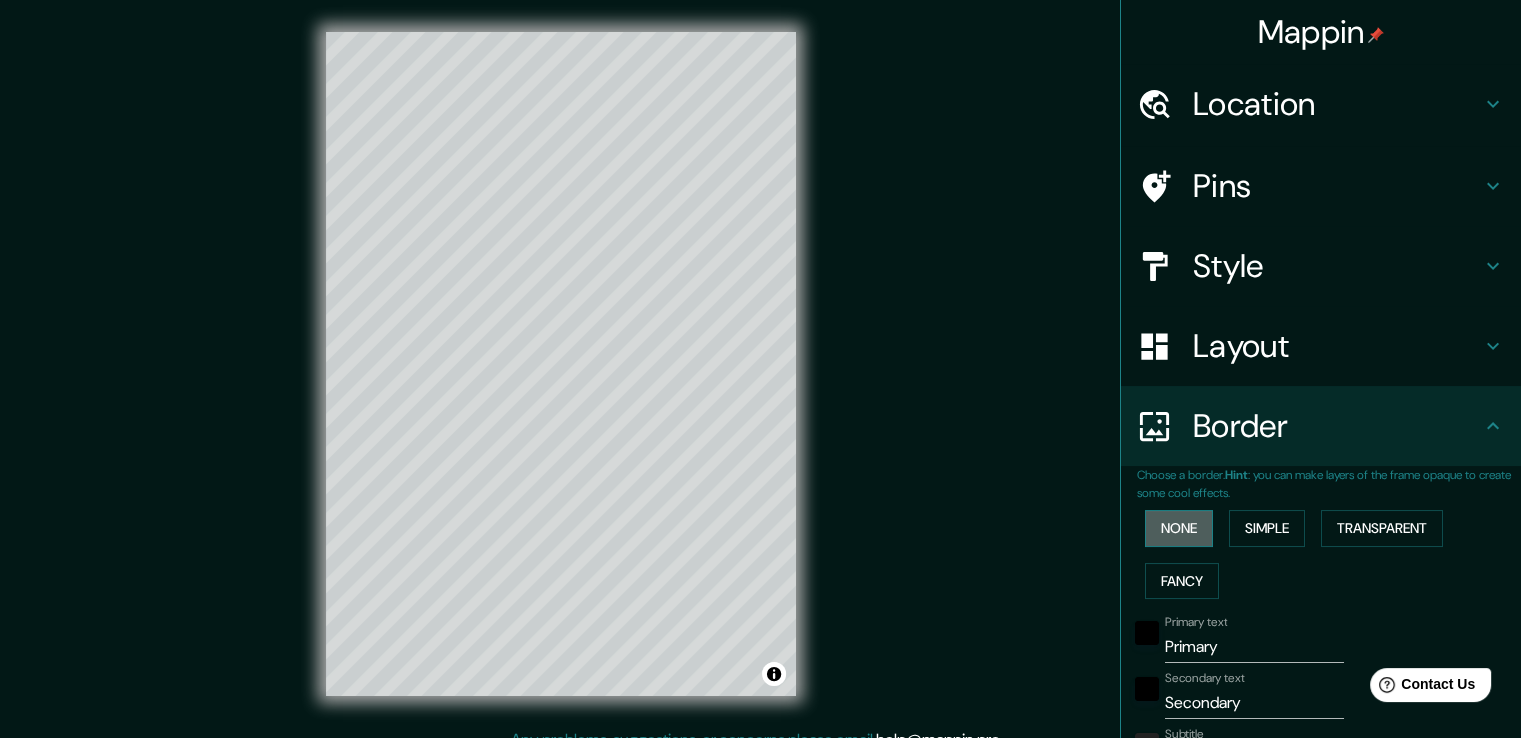 click on "None" at bounding box center (1179, 528) 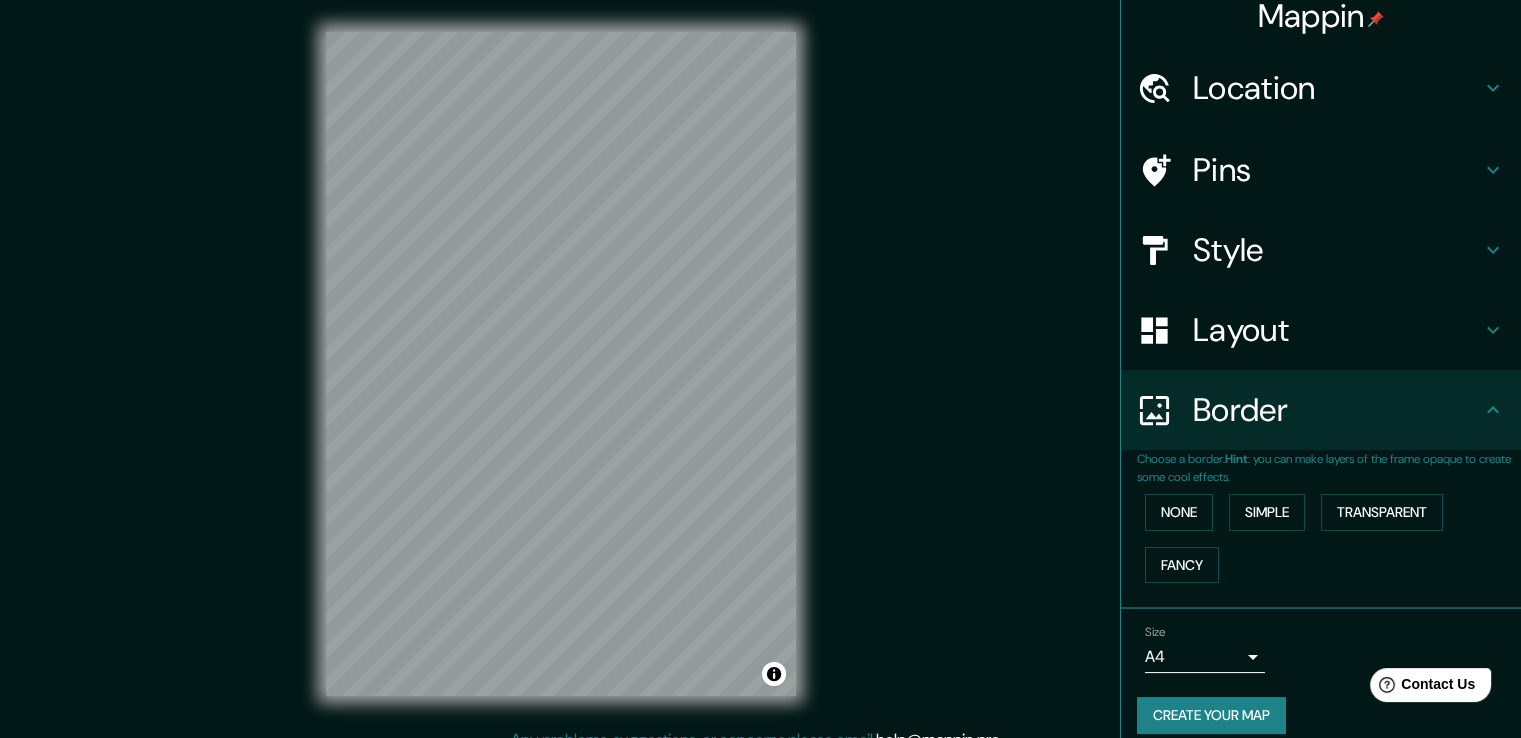 scroll, scrollTop: 34, scrollLeft: 0, axis: vertical 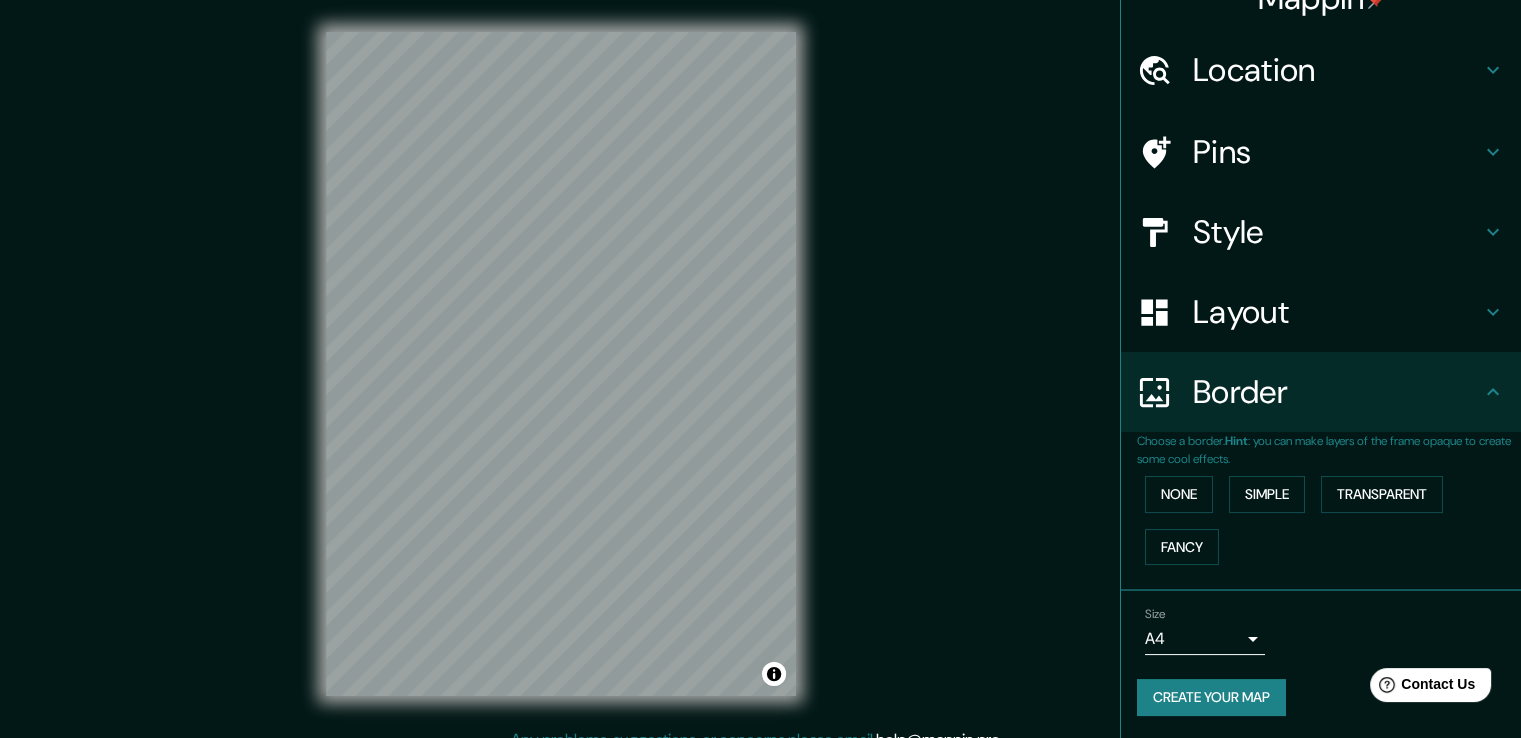 click on "Mappin Location Pins Style Layout Border Choose a border.  Hint : you can make layers of the frame opaque to create some cool effects. None Simple Transparent Fancy Size A4 single Create your map © Mapbox   © OpenStreetMap   Improve this map Any problems, suggestions, or concerns please email    help@mappin.pro . . ." at bounding box center (760, 369) 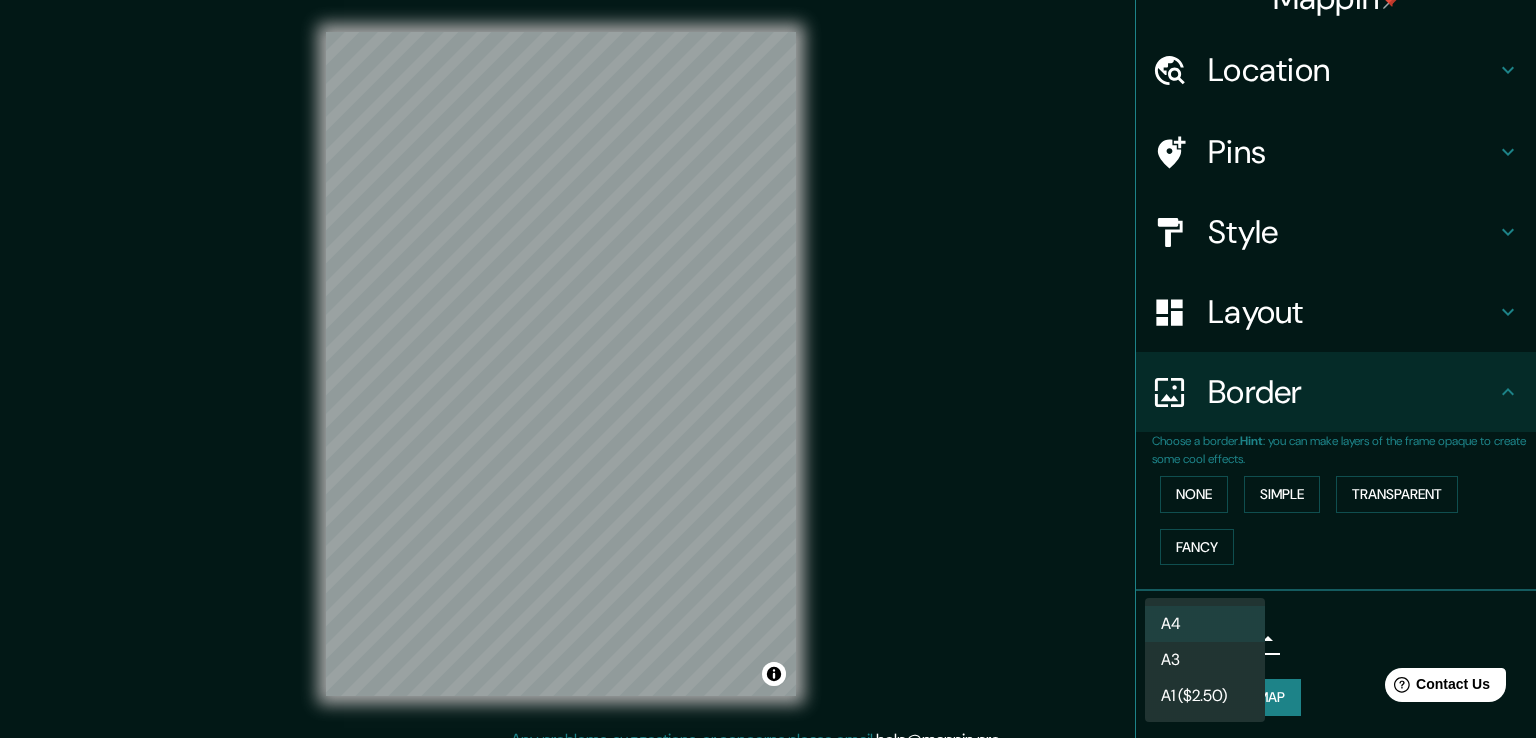 click on "A3" at bounding box center (1205, 660) 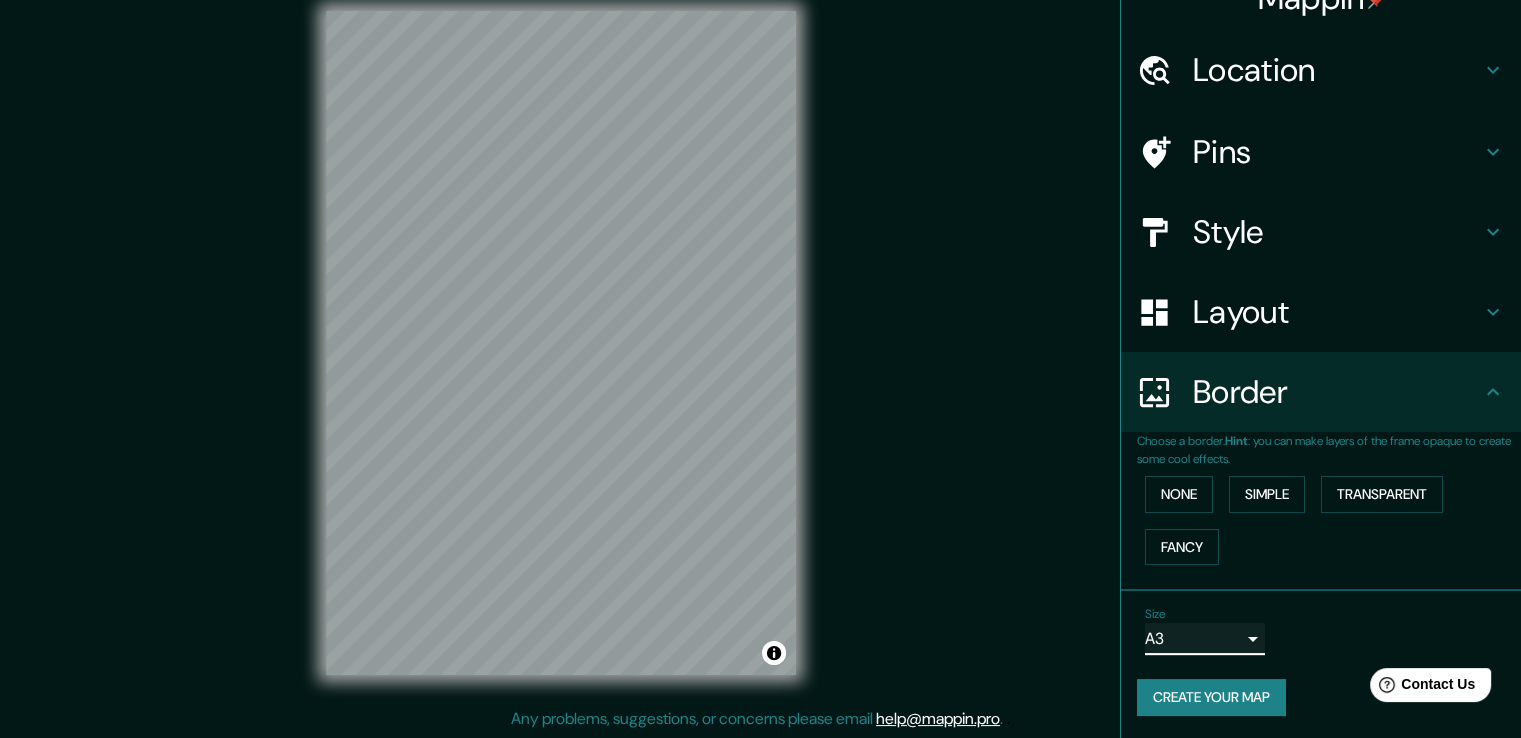 scroll, scrollTop: 22, scrollLeft: 0, axis: vertical 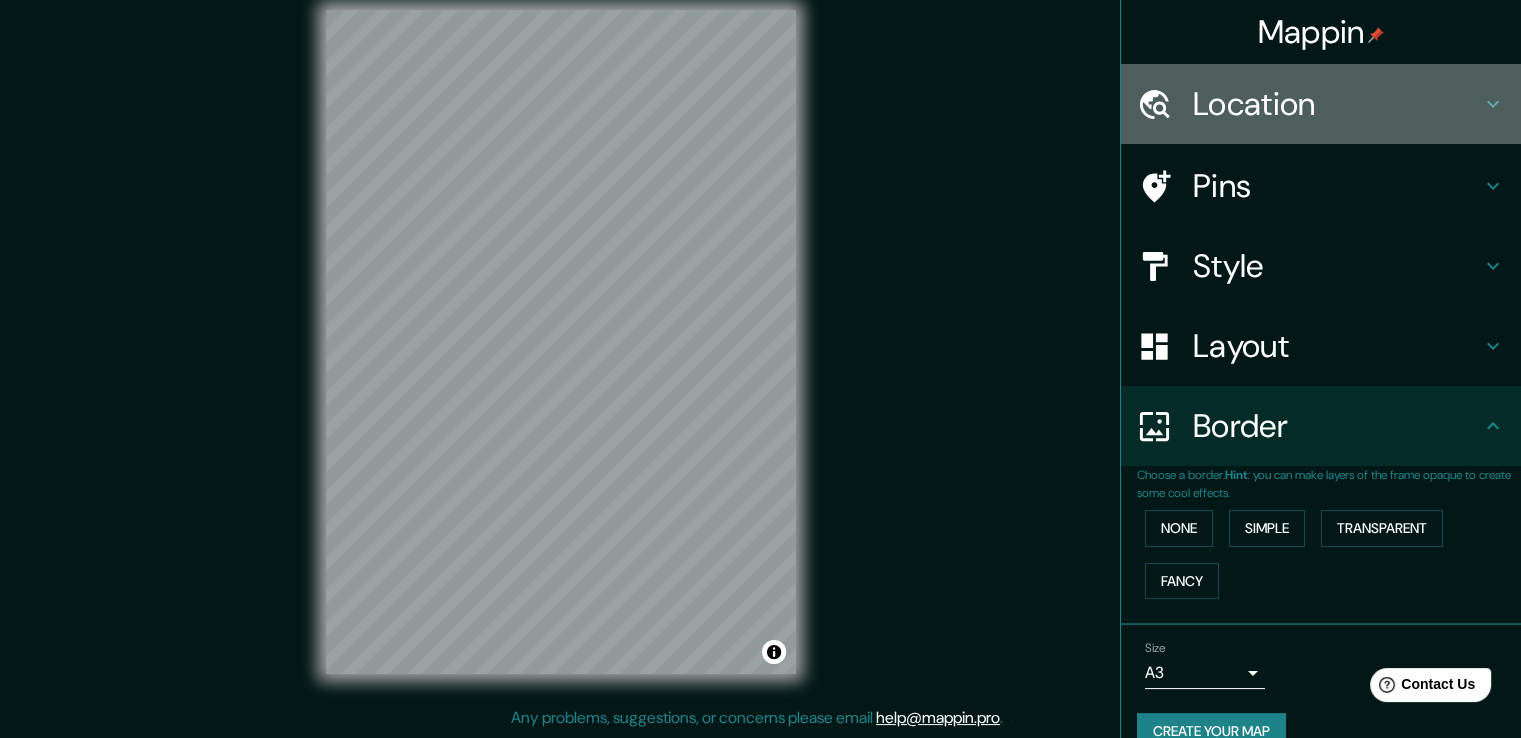 click 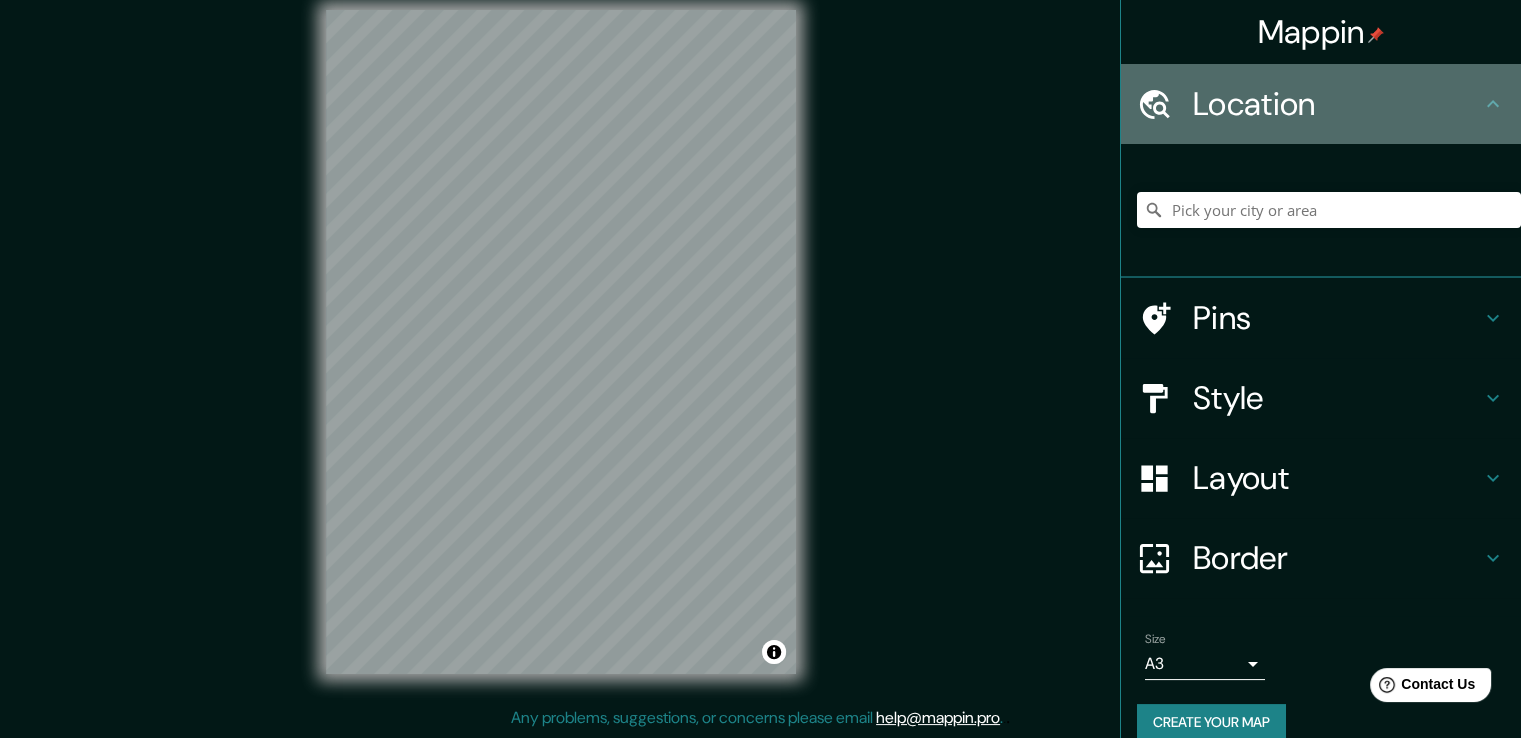 click 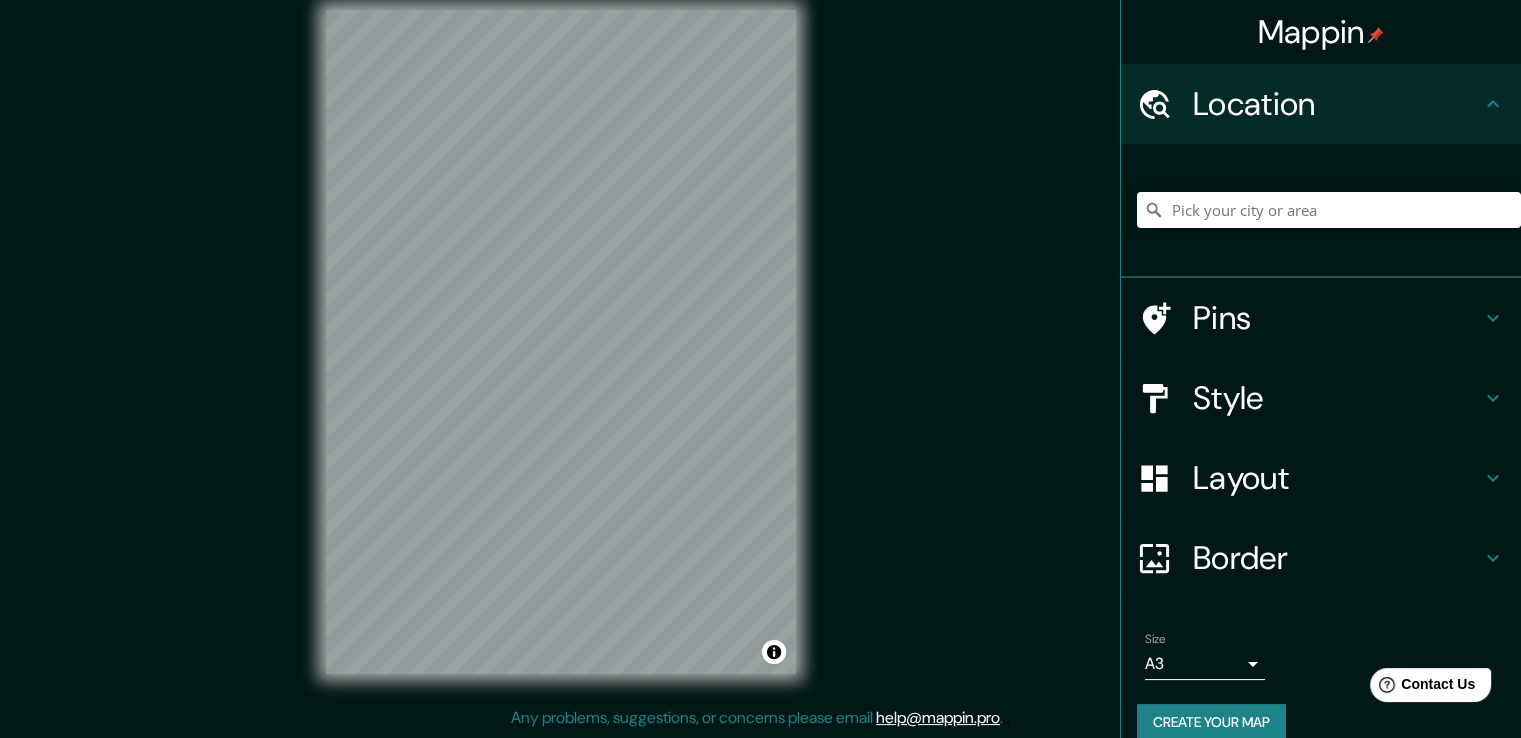 click 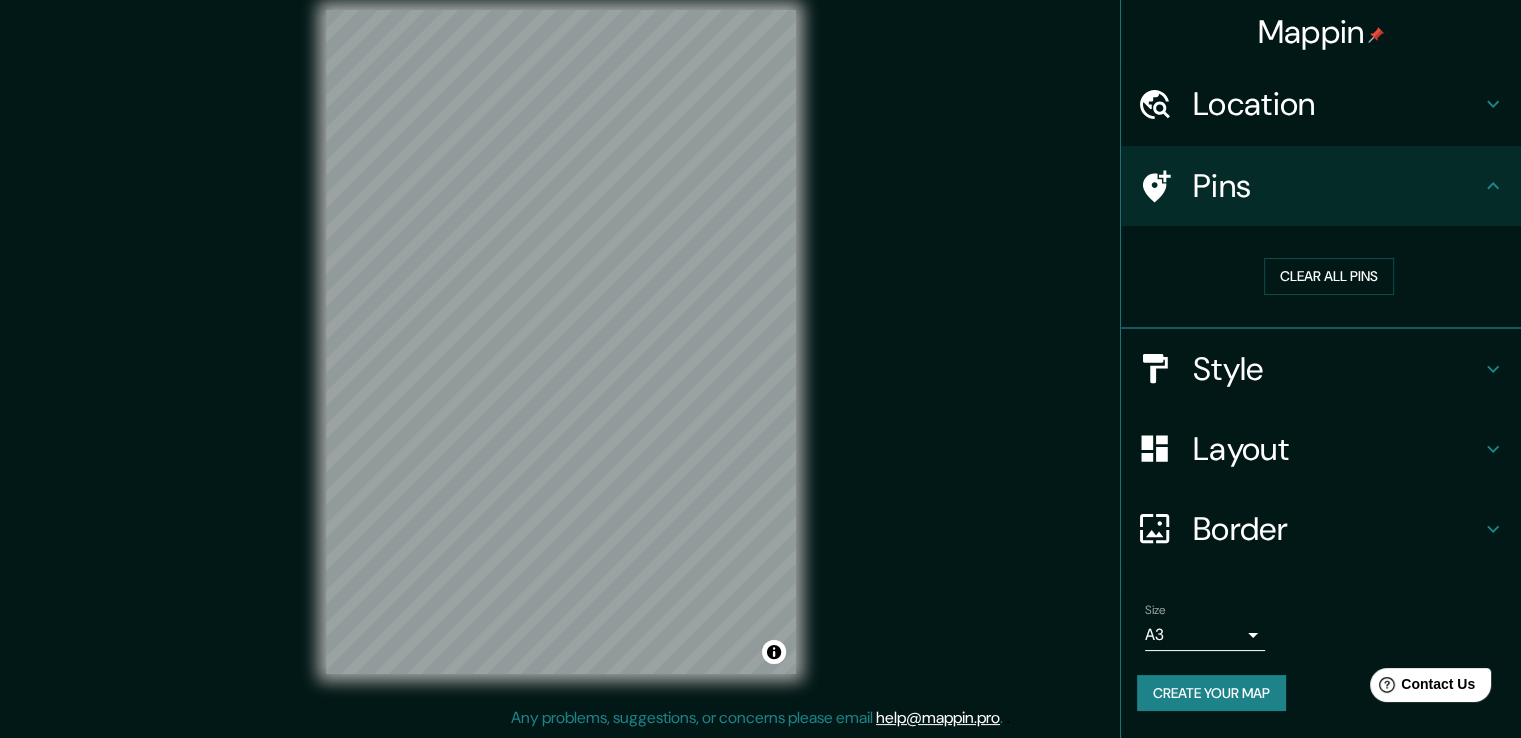 click 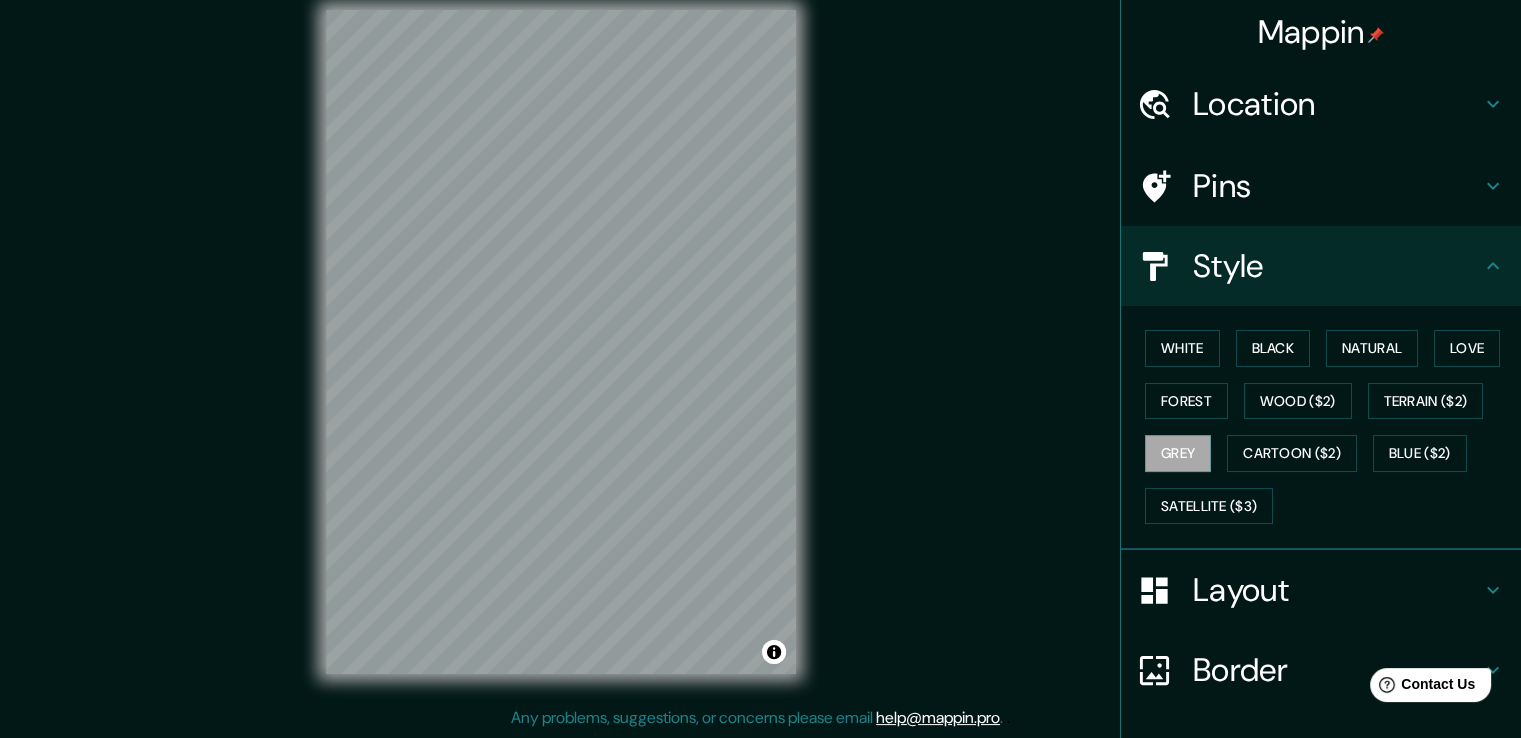 click 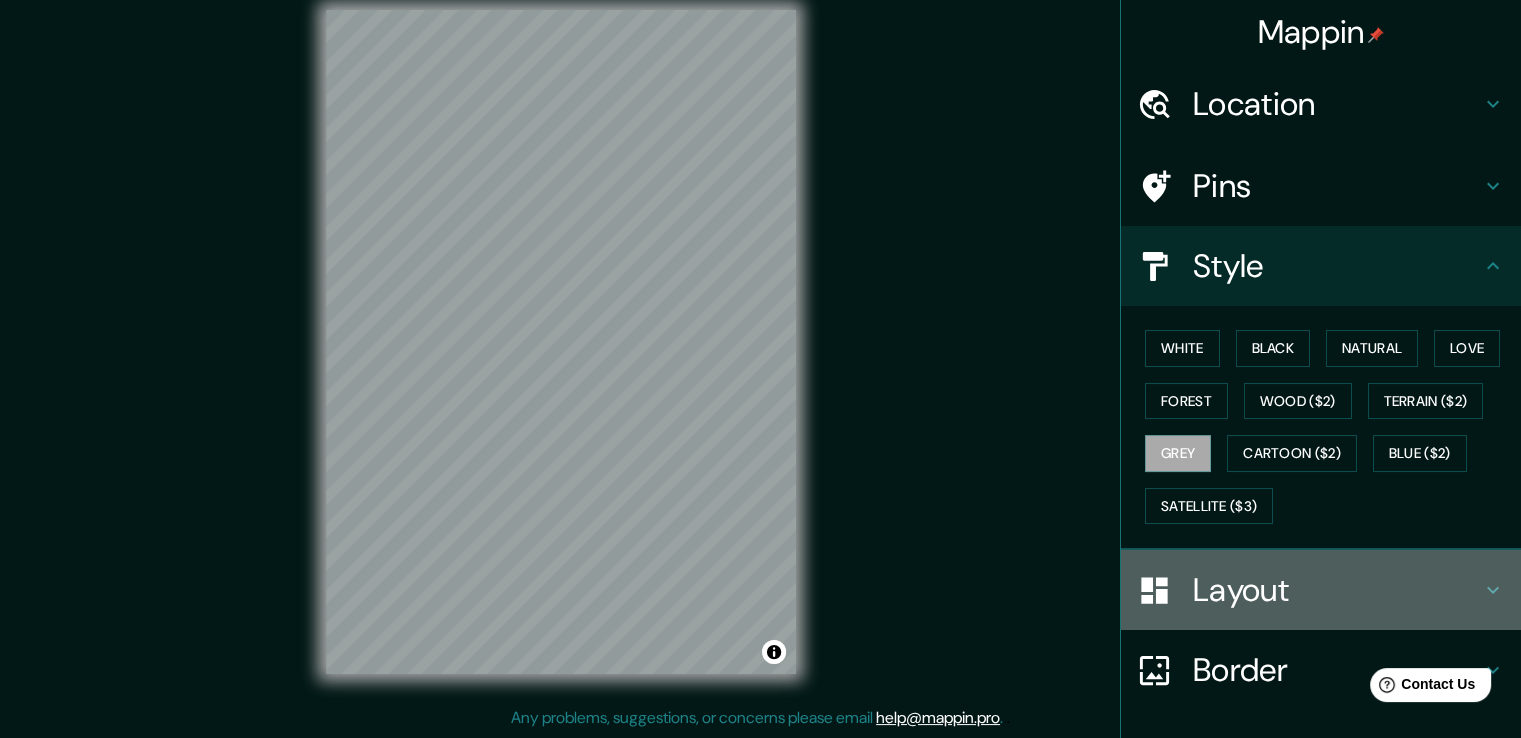 click 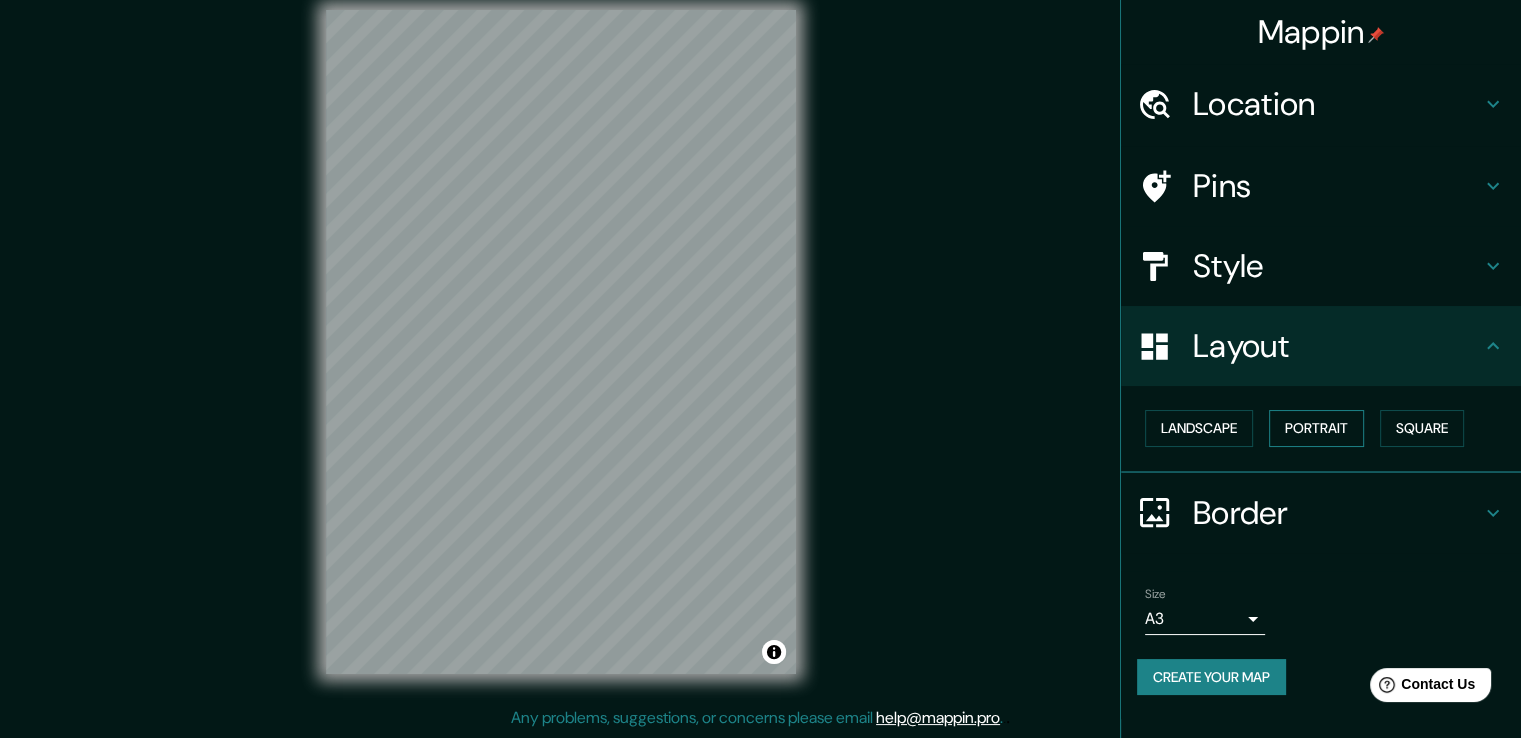 click on "Portrait" at bounding box center [1316, 428] 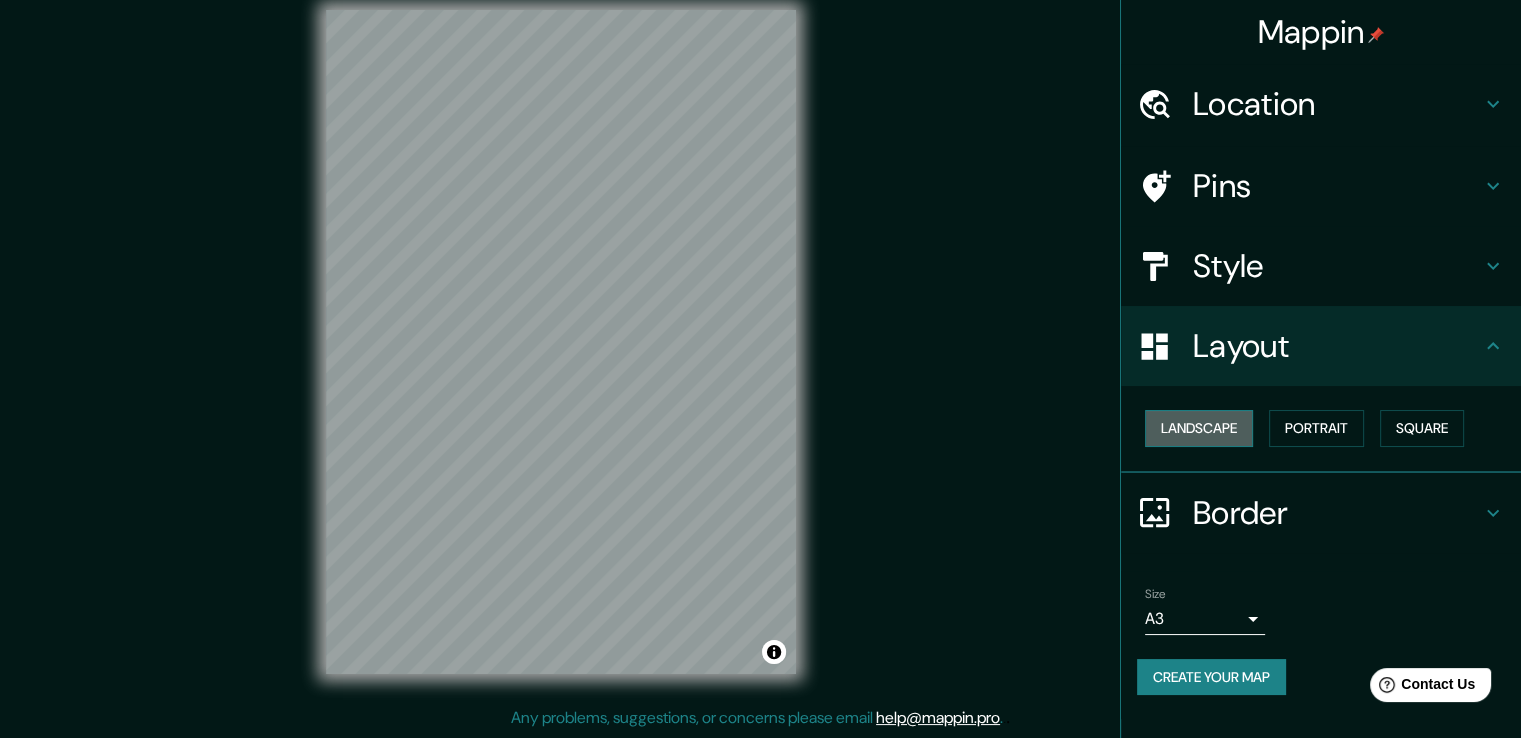 click on "Landscape" at bounding box center (1199, 428) 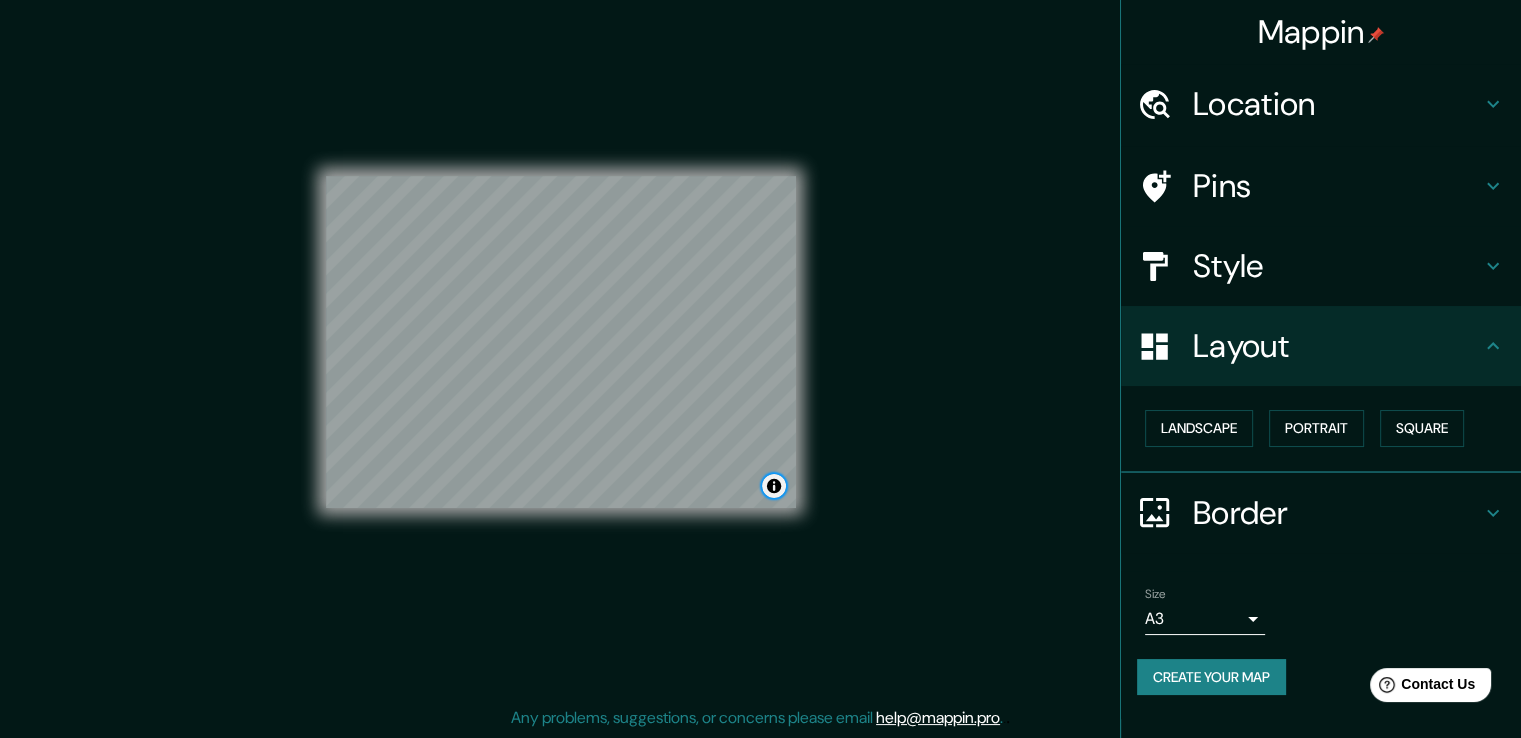 click at bounding box center [774, 486] 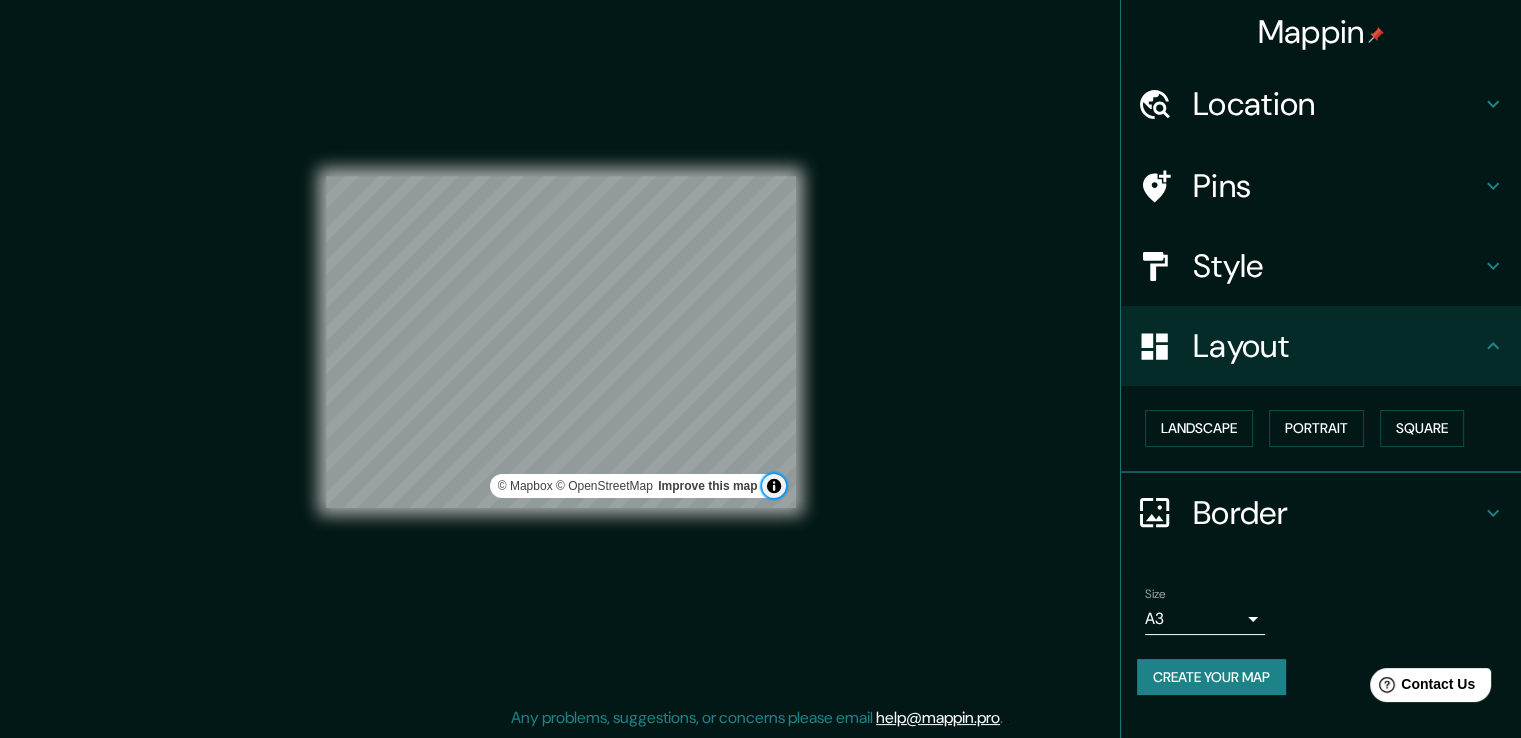 click at bounding box center (774, 486) 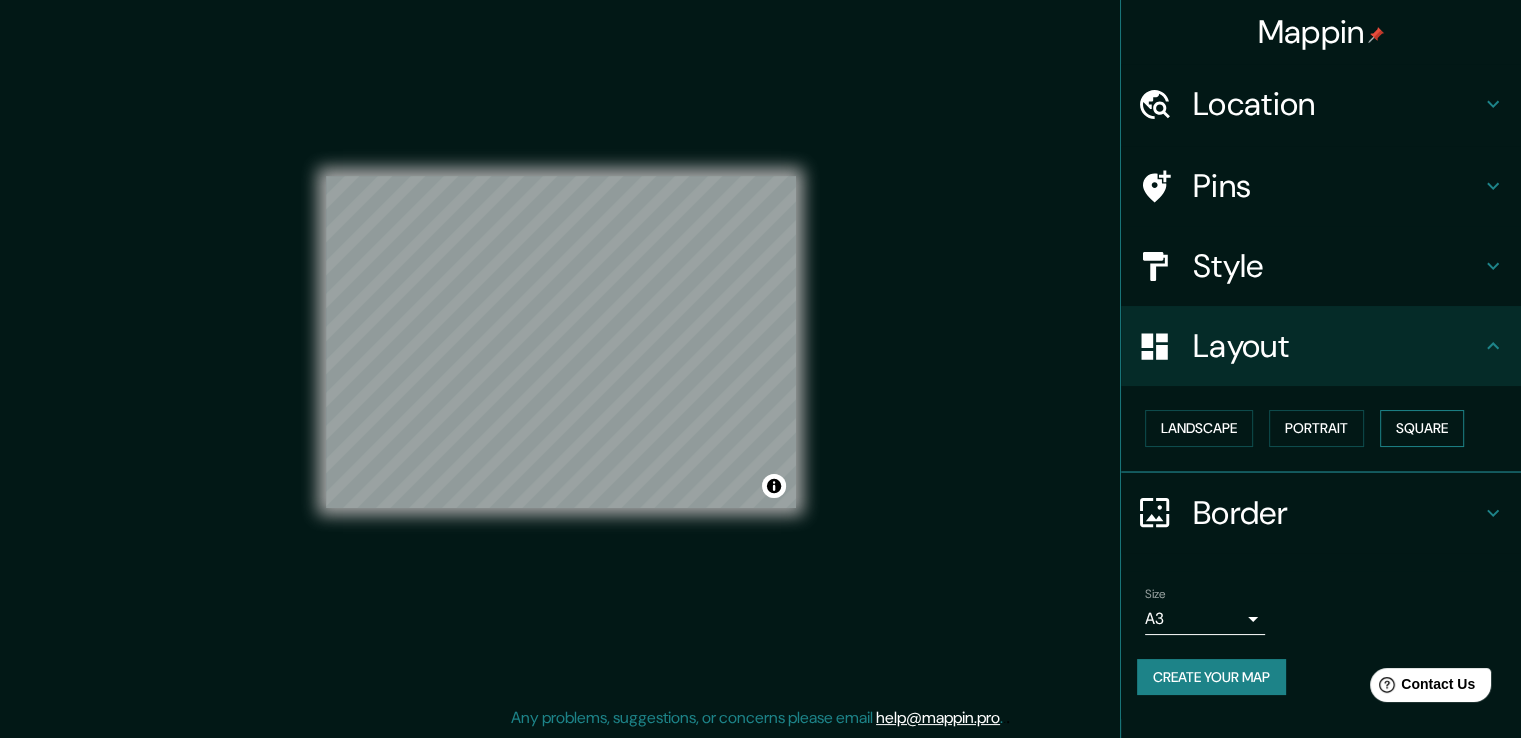 click on "Square" at bounding box center (1422, 428) 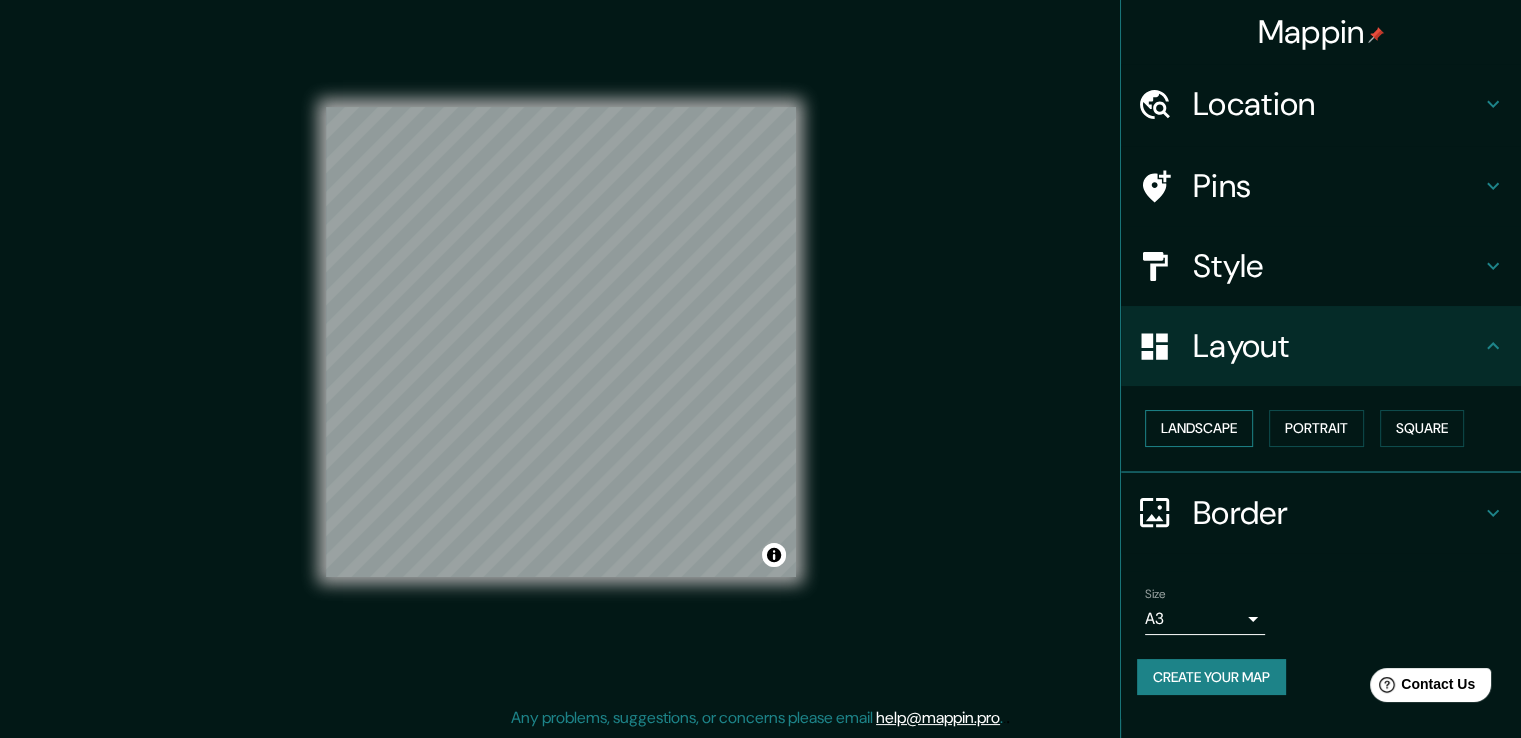 click on "Landscape" at bounding box center [1199, 428] 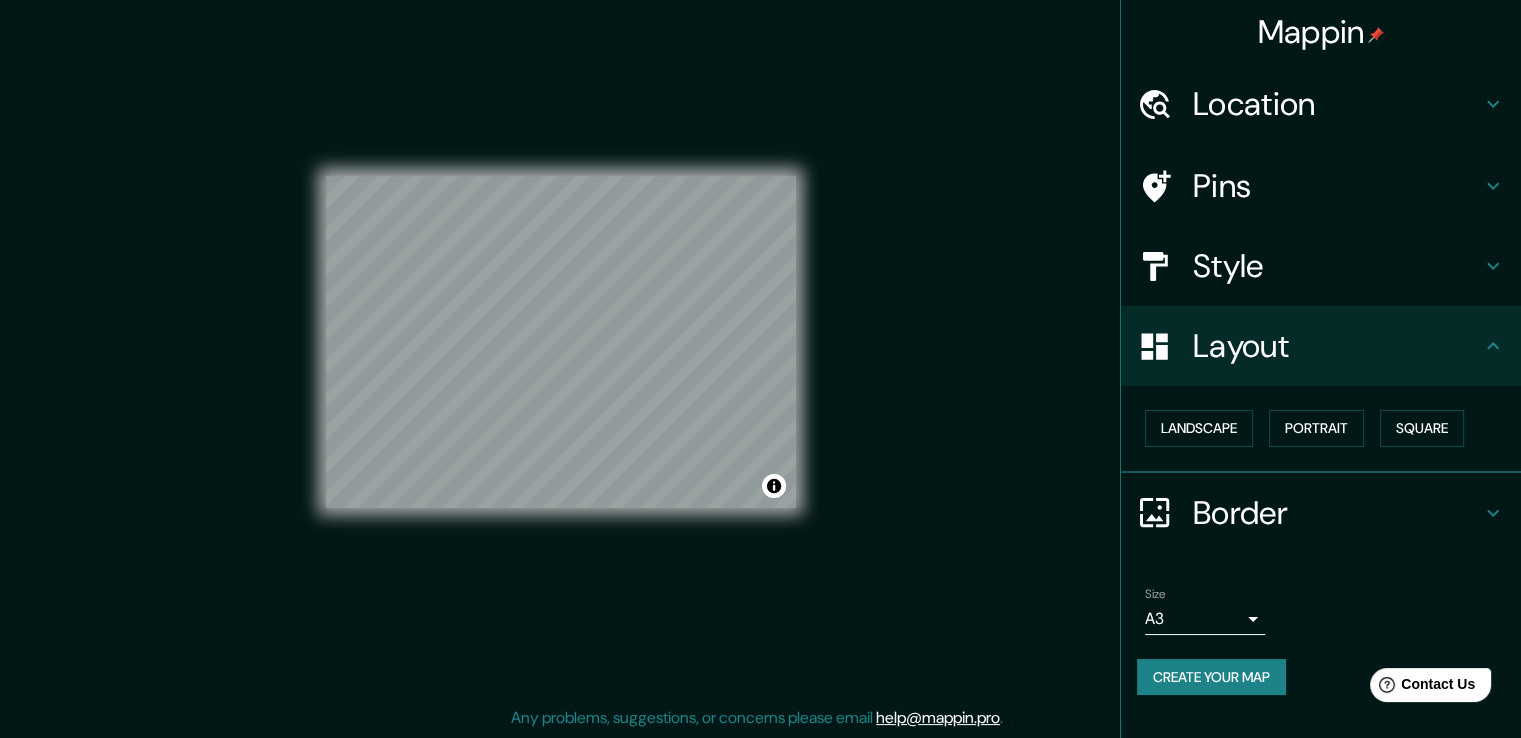 click 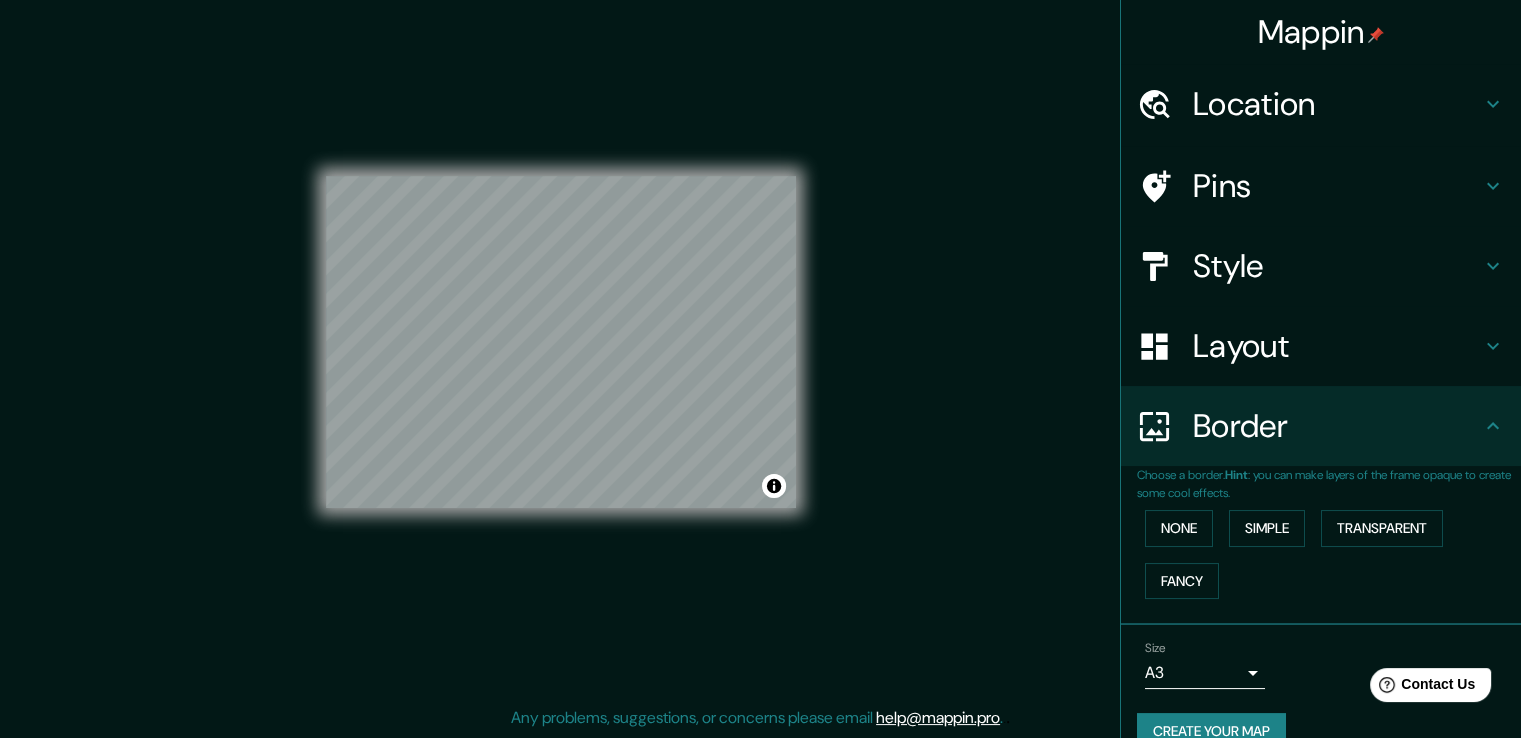 click on "Mappin Location Pins Style Layout Border Choose a border.  Hint : you can make layers of the frame opaque to create some cool effects. None Simple Transparent Fancy Size A3 a4 Create your map © Mapbox   © OpenStreetMap   Improve this map Any problems, suggestions, or concerns please email    help@mappin.pro . . ." at bounding box center [760, 347] 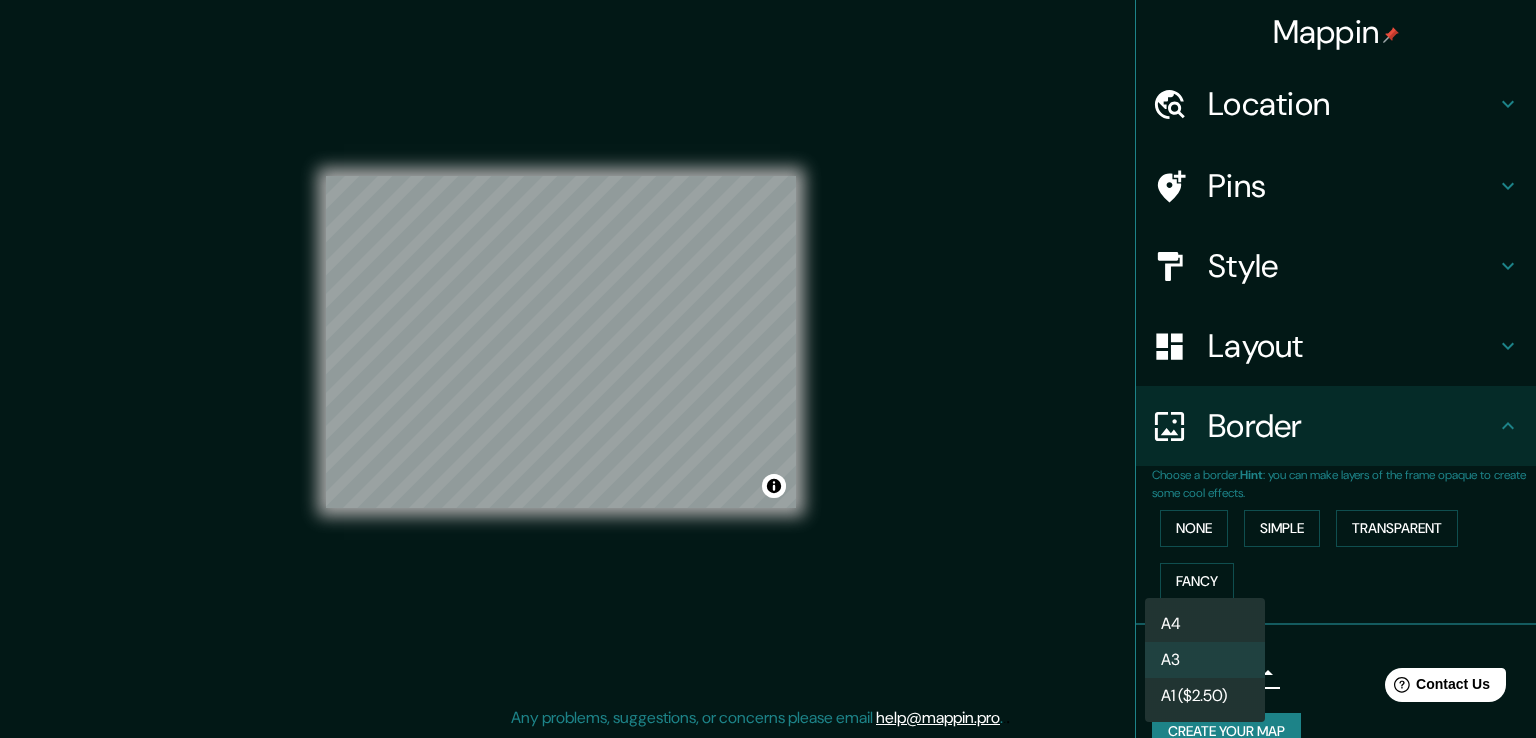 click on "A4" at bounding box center [1205, 624] 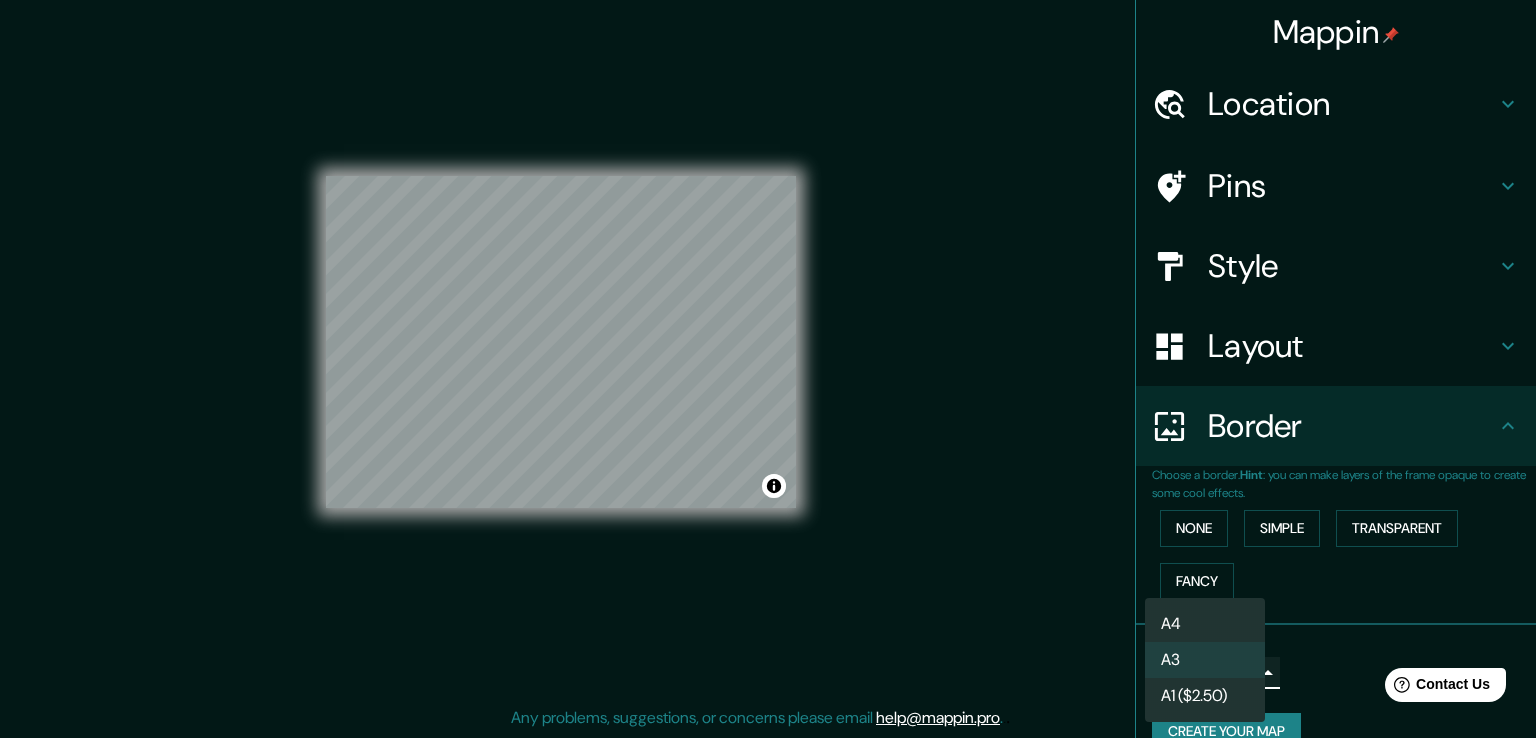 type on "single" 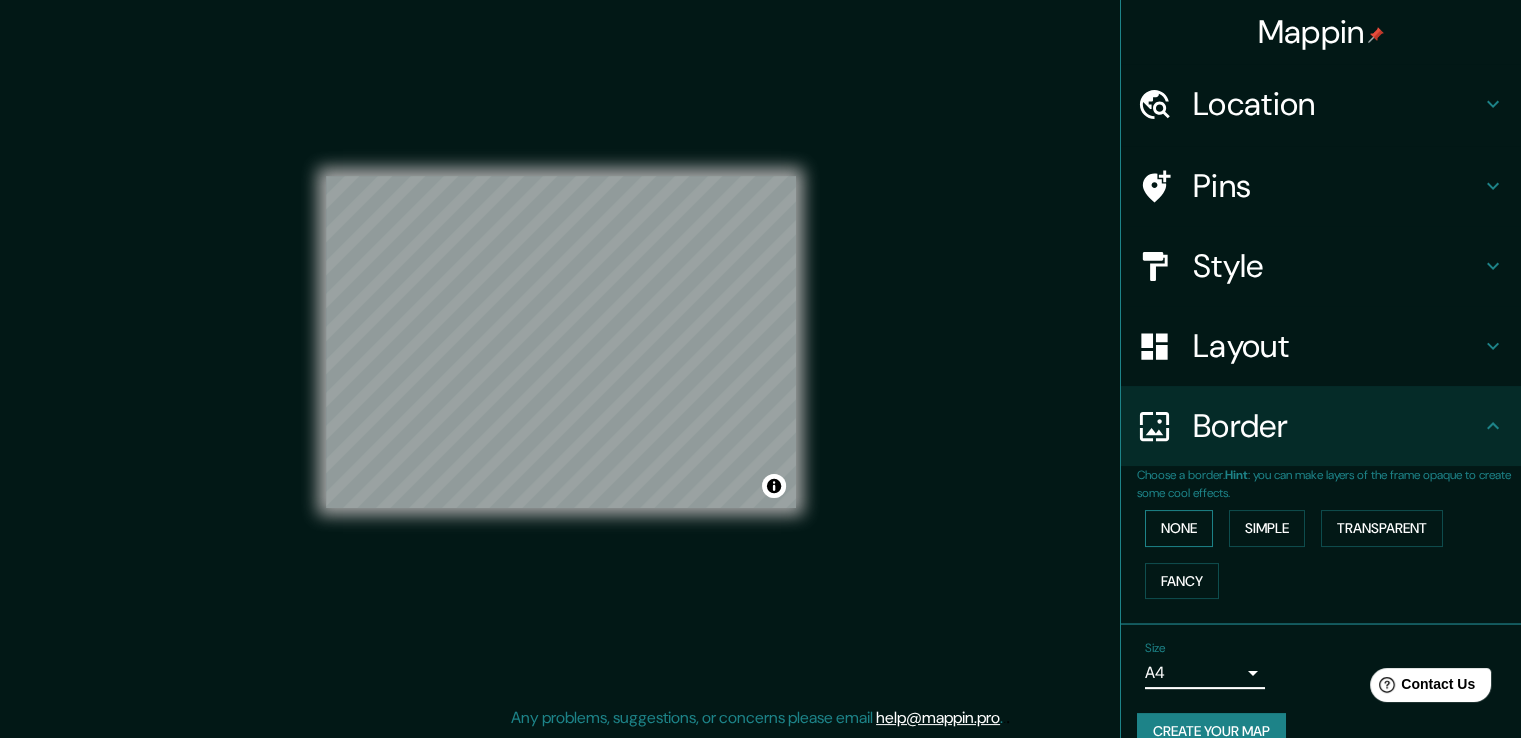 click on "None" at bounding box center [1179, 528] 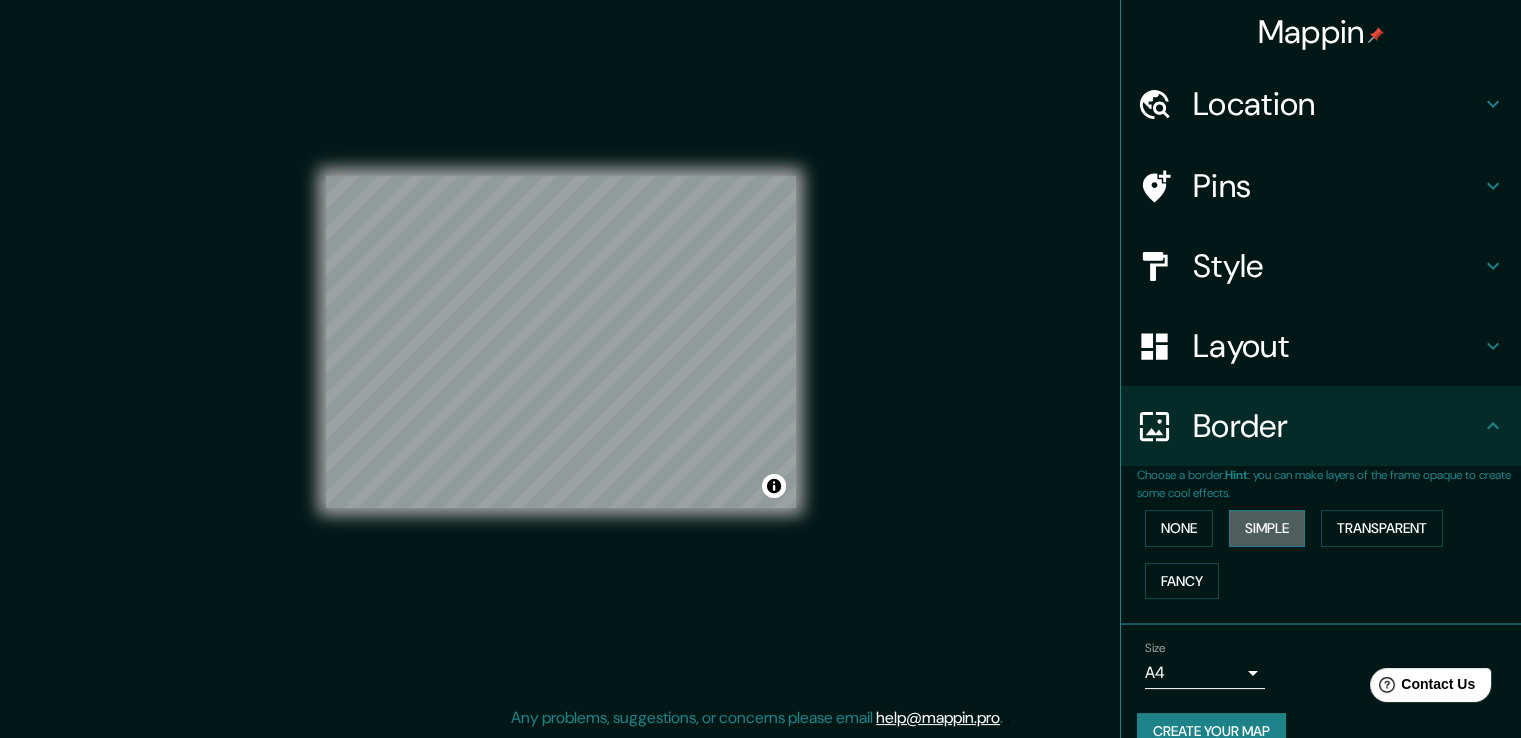 click on "Simple" at bounding box center (1267, 528) 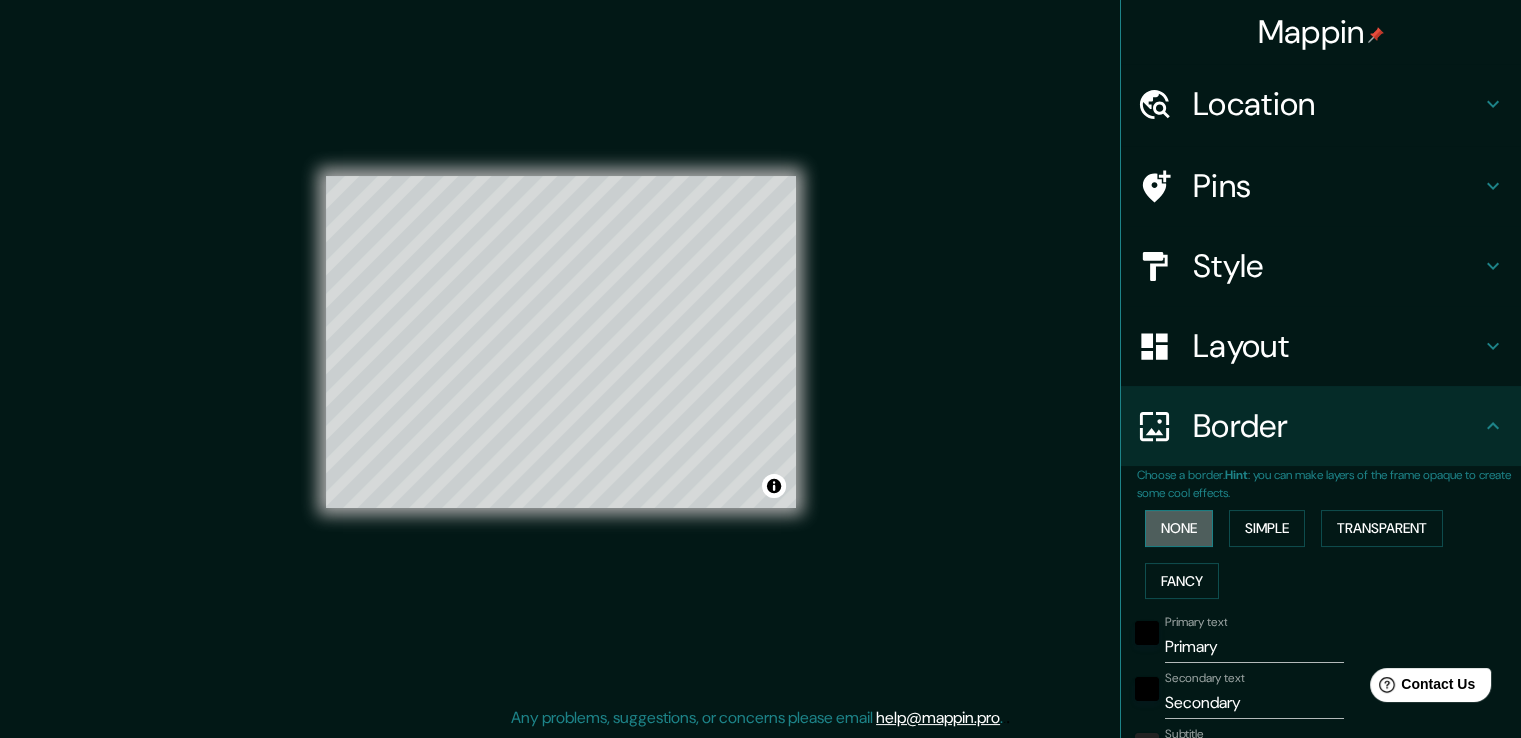 click on "None" at bounding box center (1179, 528) 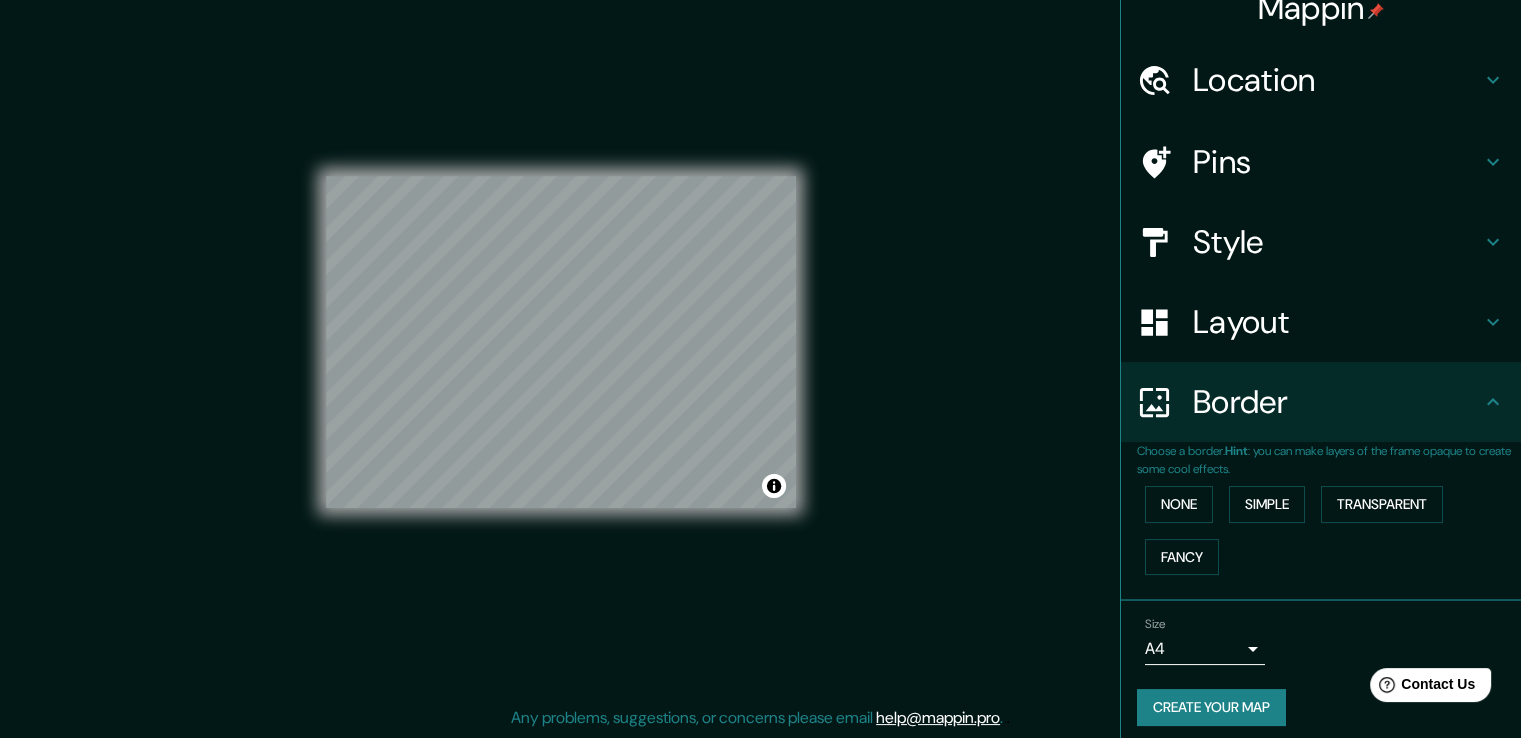scroll, scrollTop: 34, scrollLeft: 0, axis: vertical 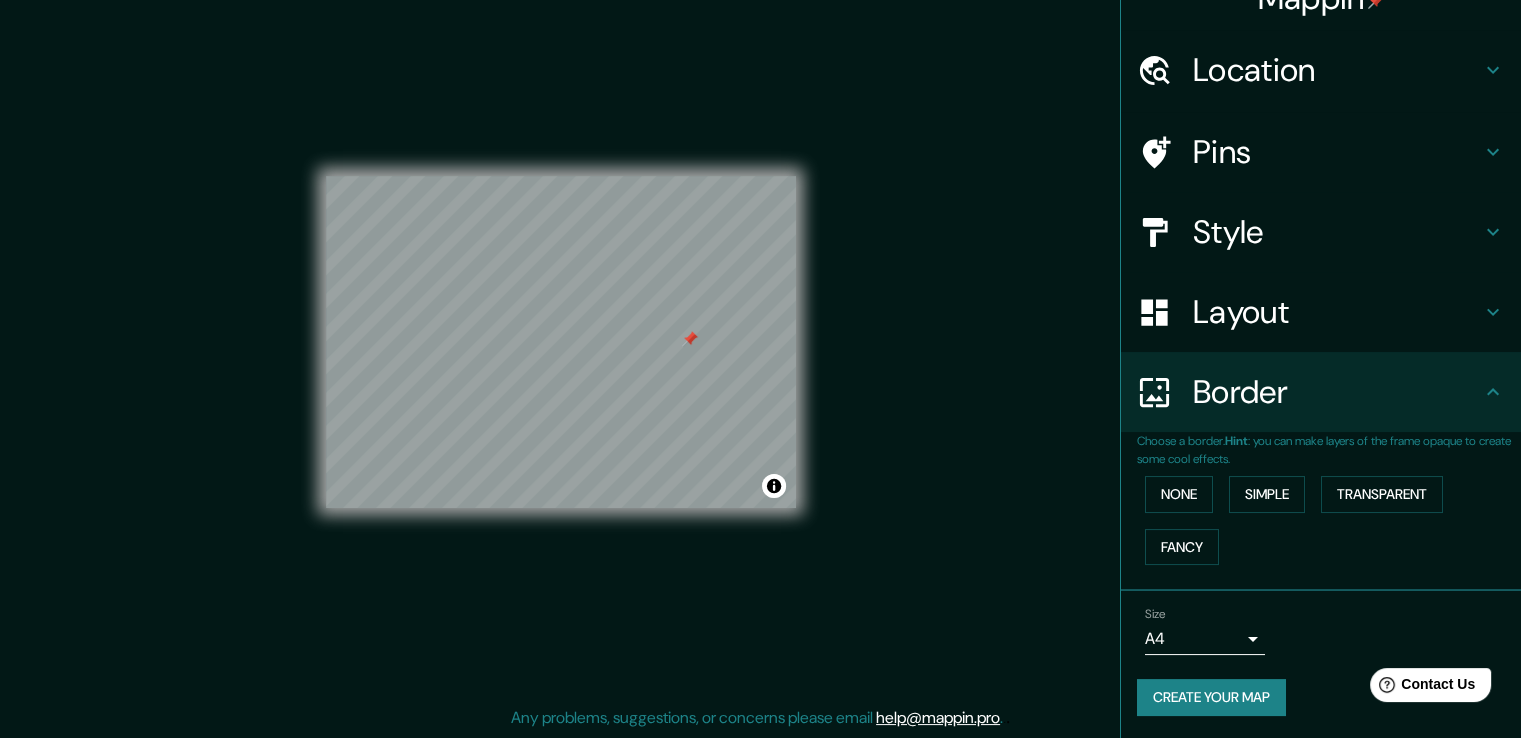 drag, startPoint x: 796, startPoint y: 316, endPoint x: 920, endPoint y: 557, distance: 271.0295 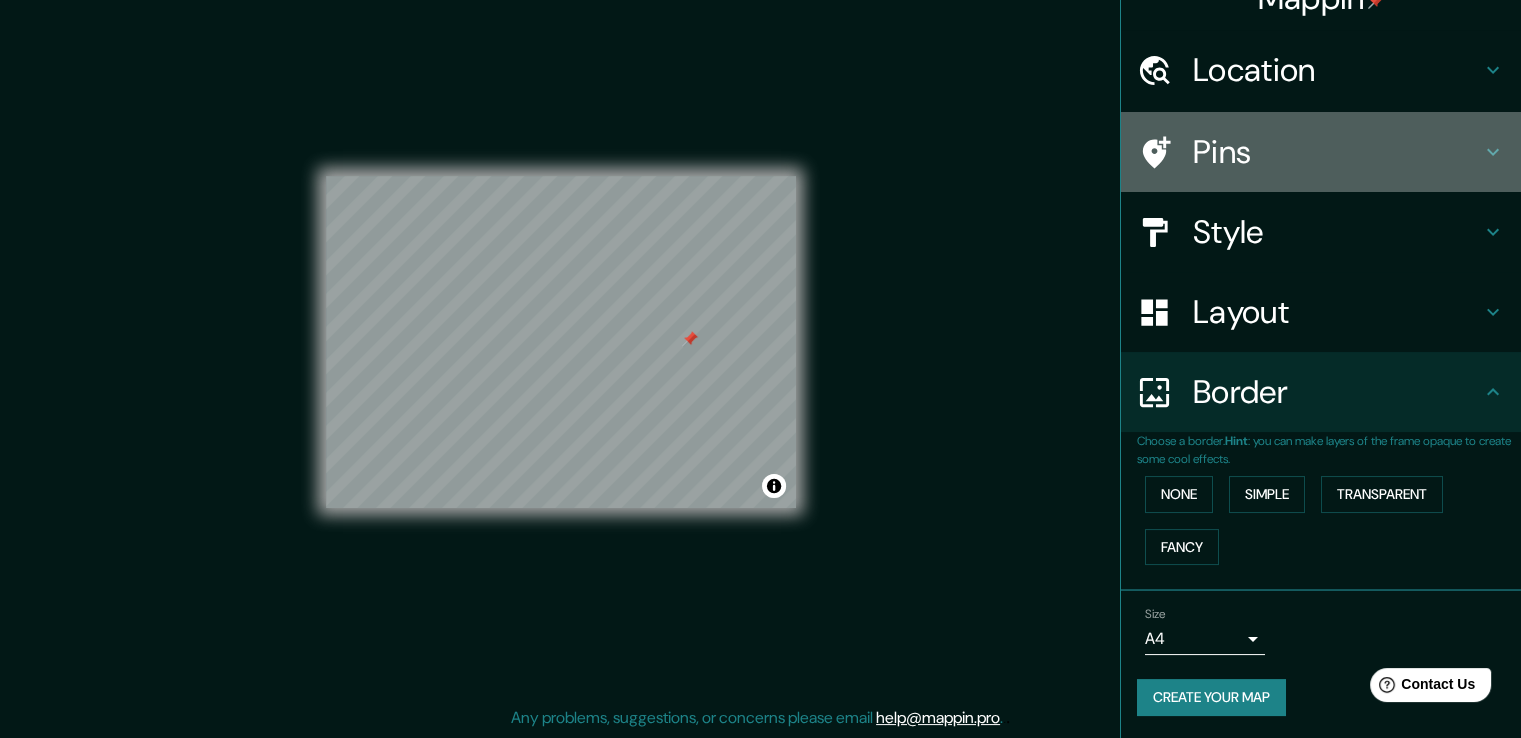 click 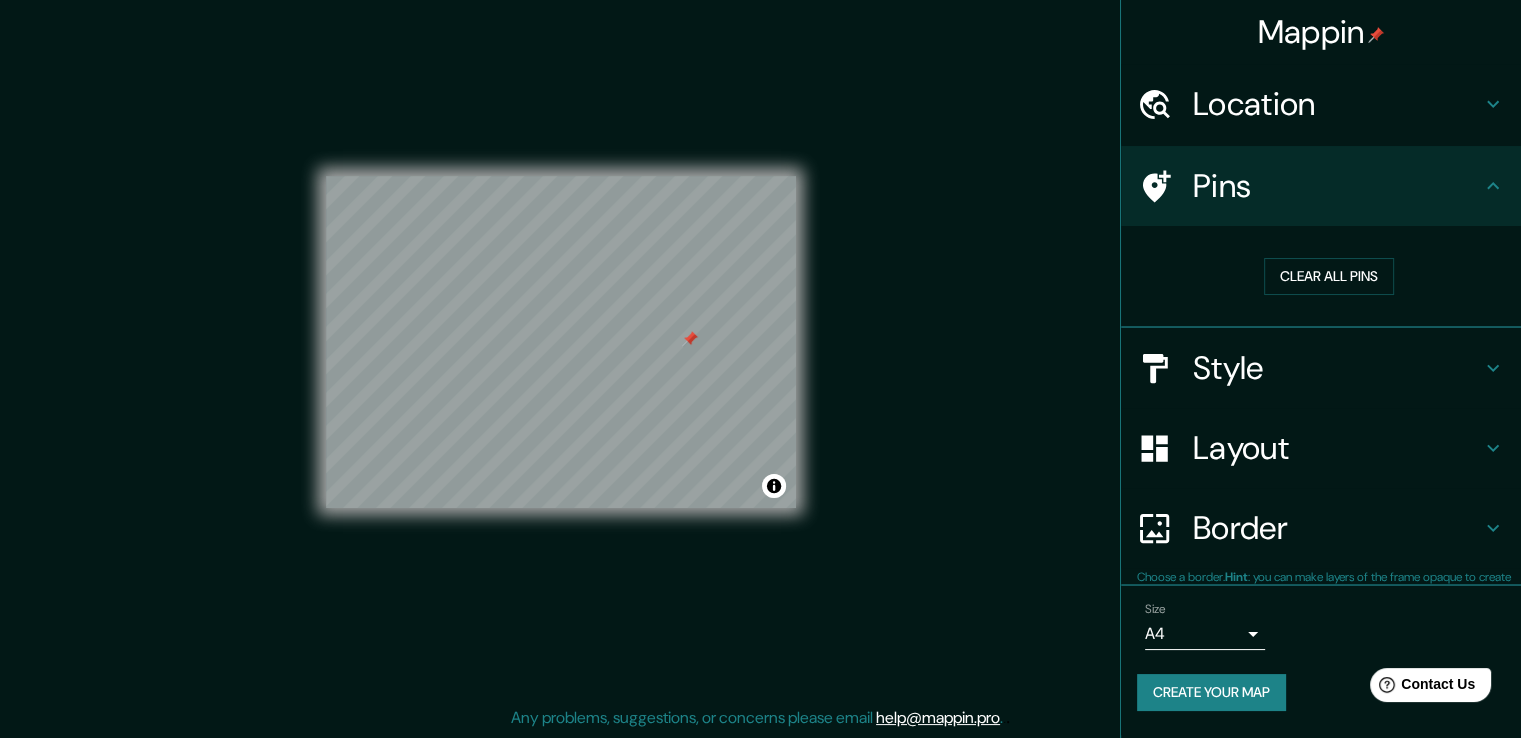 scroll, scrollTop: 0, scrollLeft: 0, axis: both 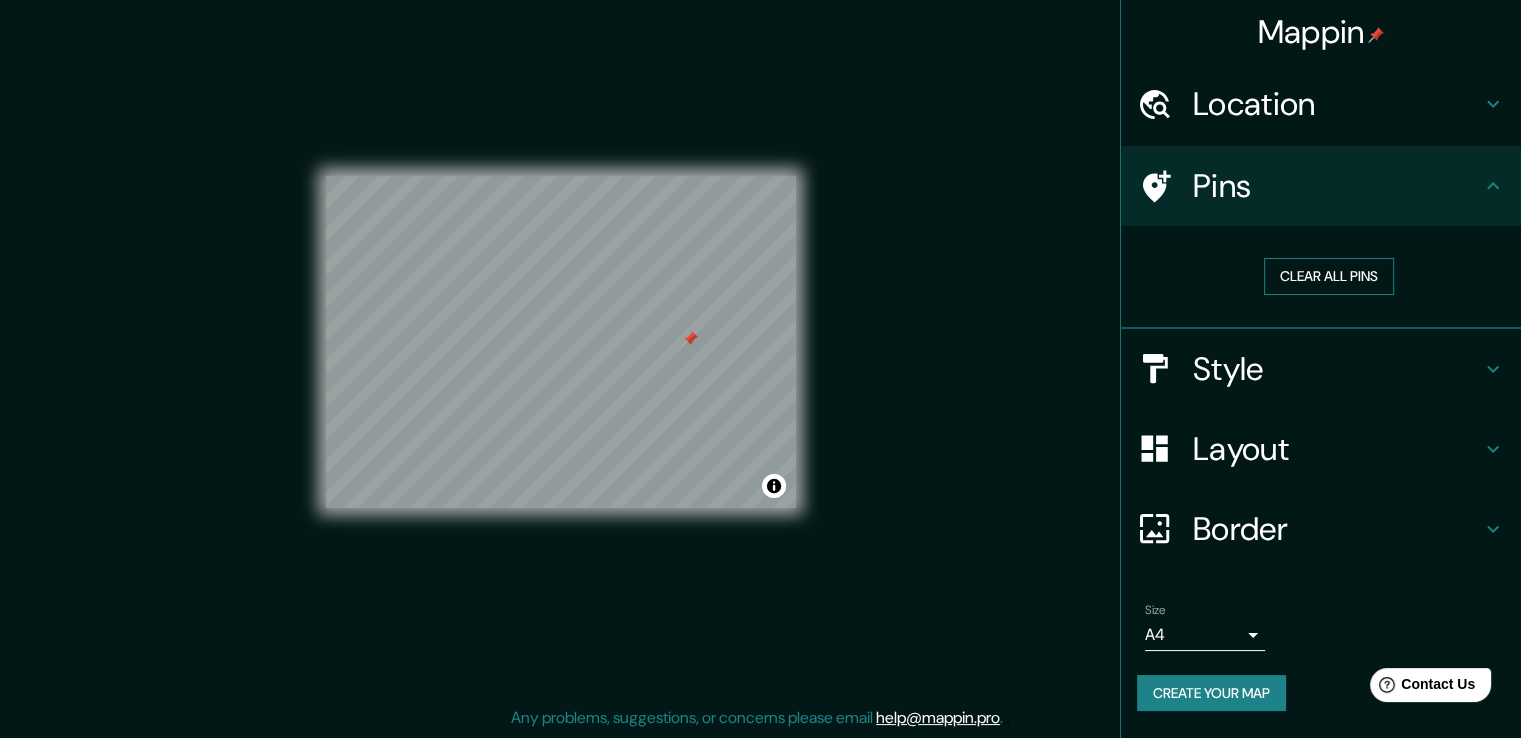 click on "Clear all pins" at bounding box center [1329, 276] 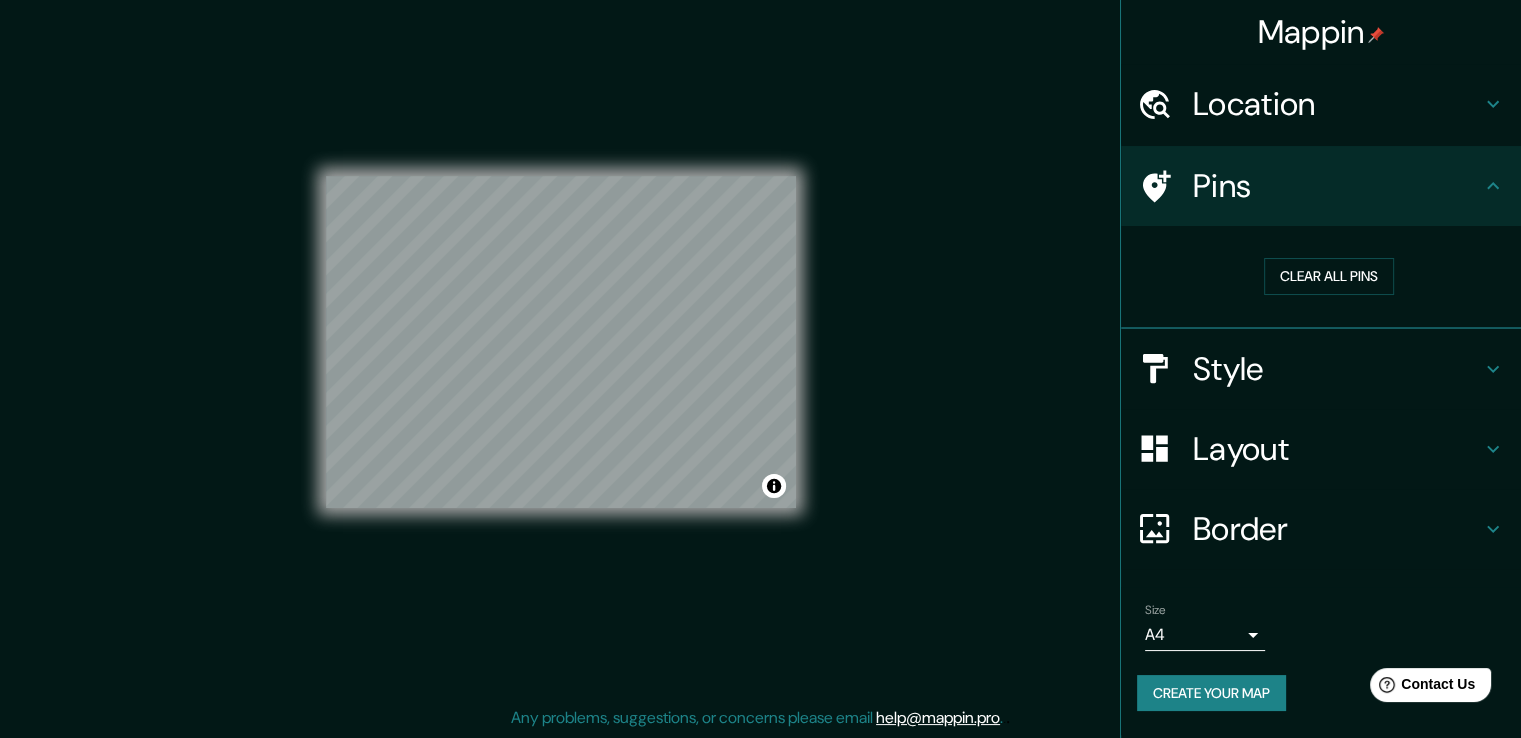 drag, startPoint x: 857, startPoint y: 393, endPoint x: 991, endPoint y: 230, distance: 211.00948 